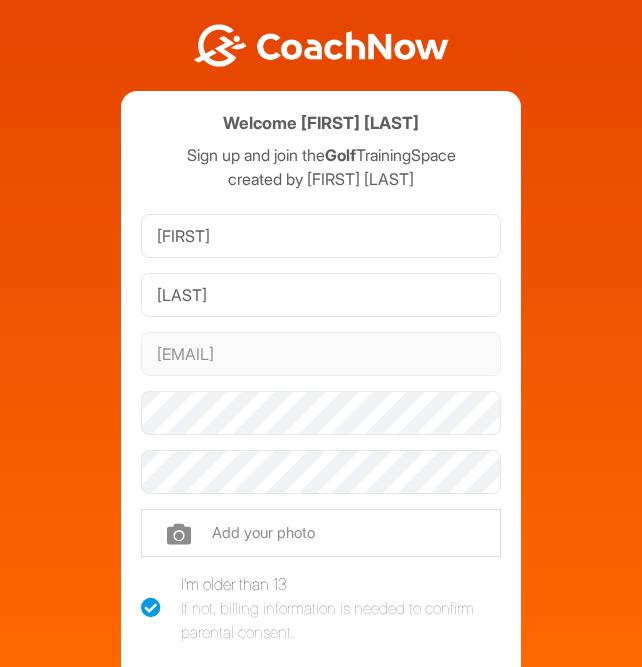 scroll, scrollTop: 0, scrollLeft: 0, axis: both 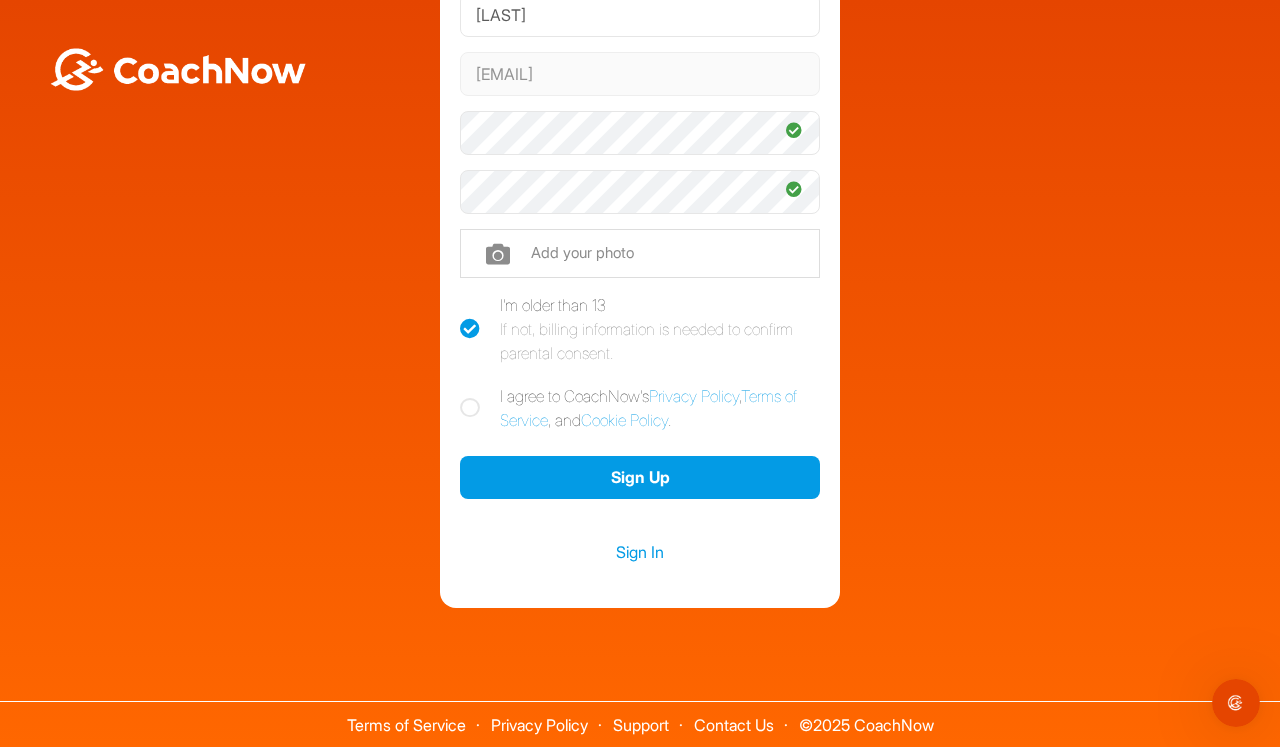 click on "I agree to CoachNow's  Privacy Policy ,  Terms of Service , and  Cookie Policy ." at bounding box center (640, 408) 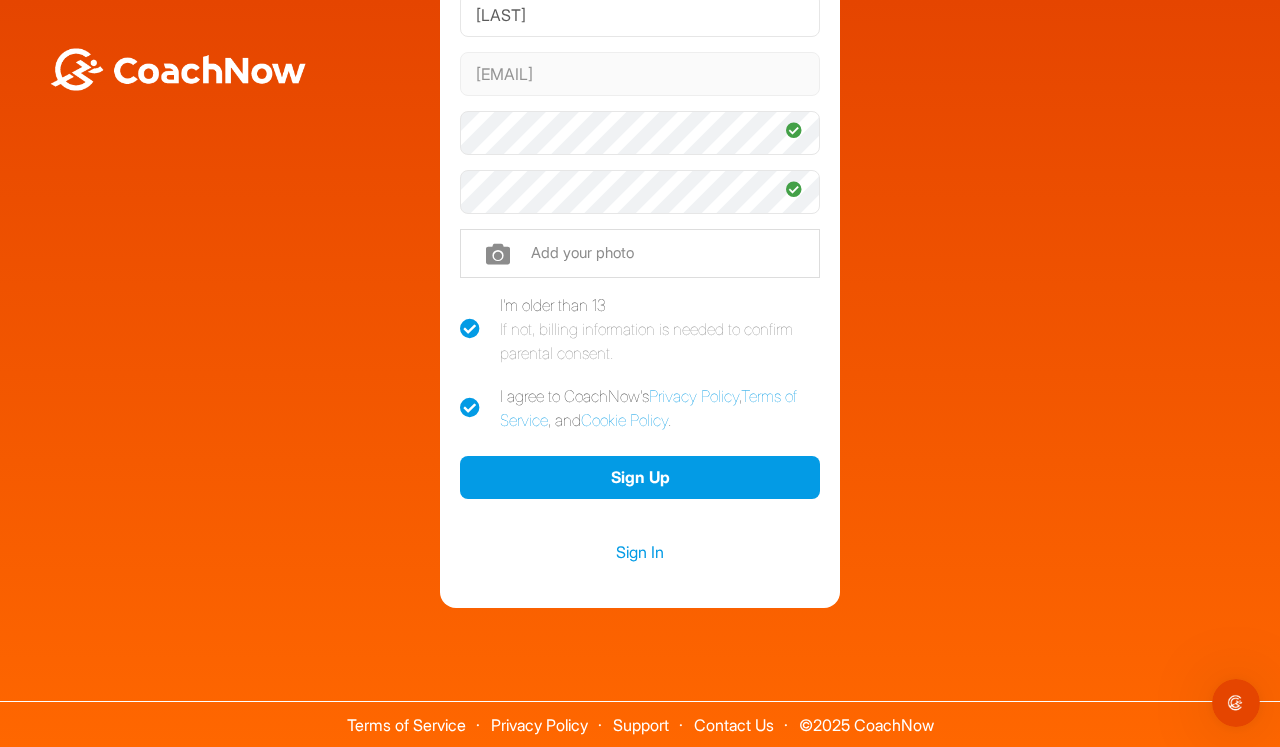 checkbox on "true" 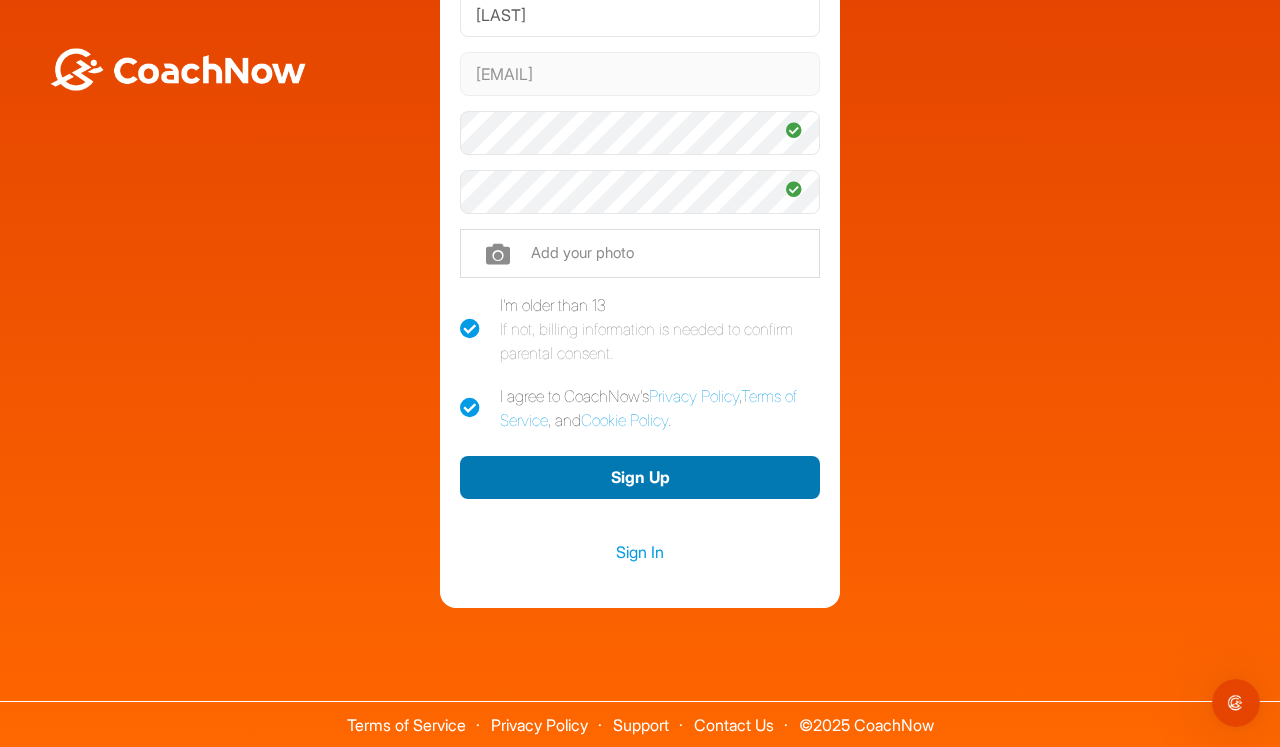 click on "Sign Up" at bounding box center [640, 477] 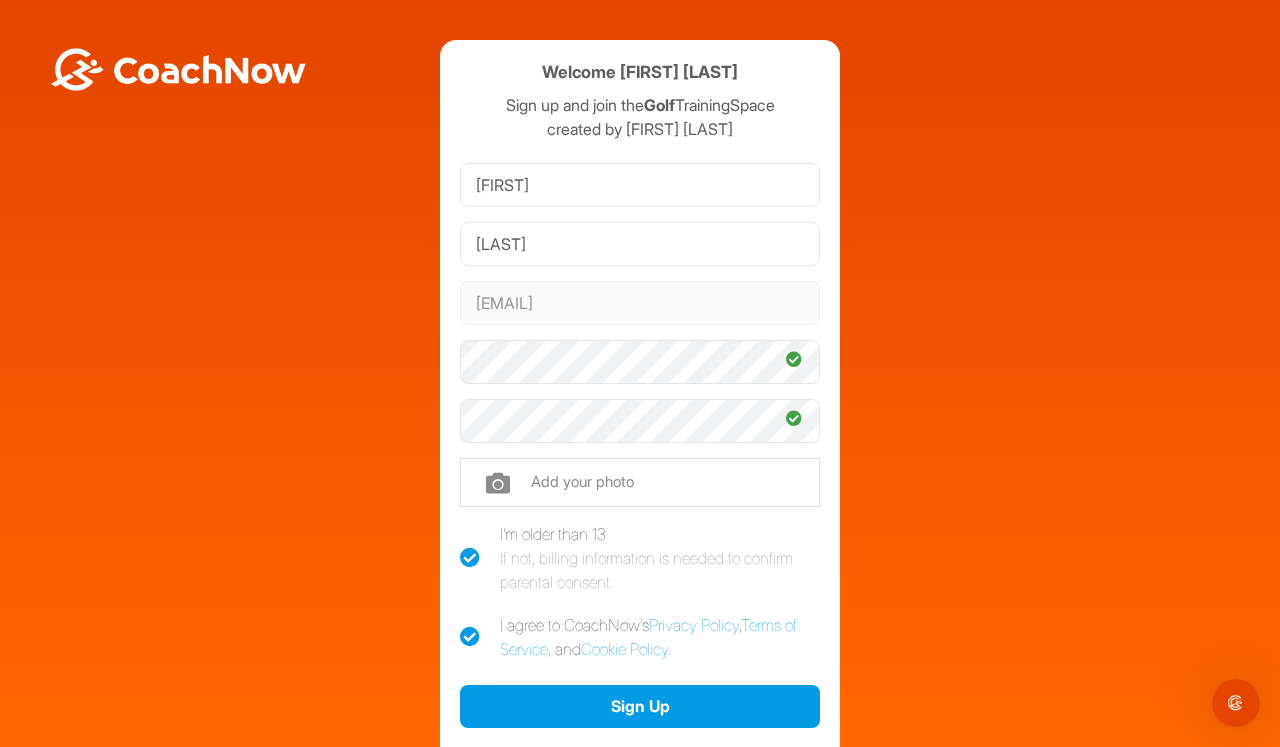 scroll, scrollTop: 0, scrollLeft: 0, axis: both 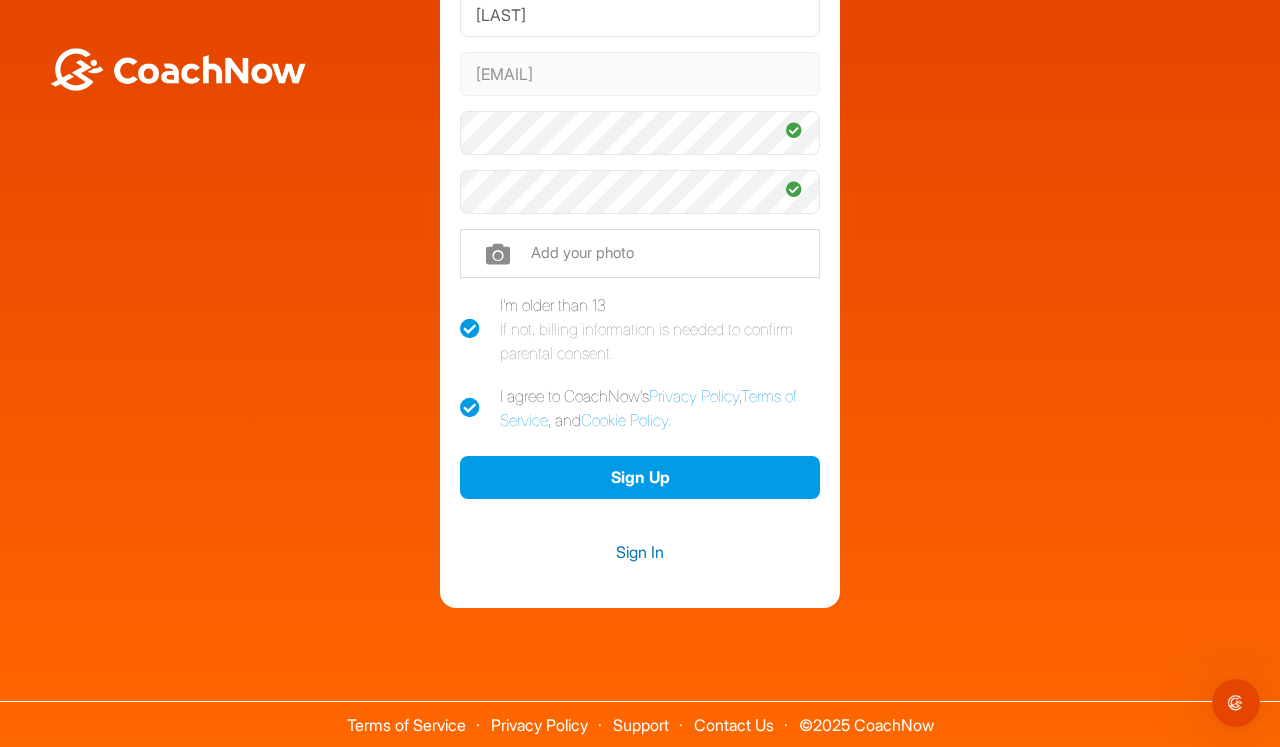 click on "Sign In" at bounding box center (640, 552) 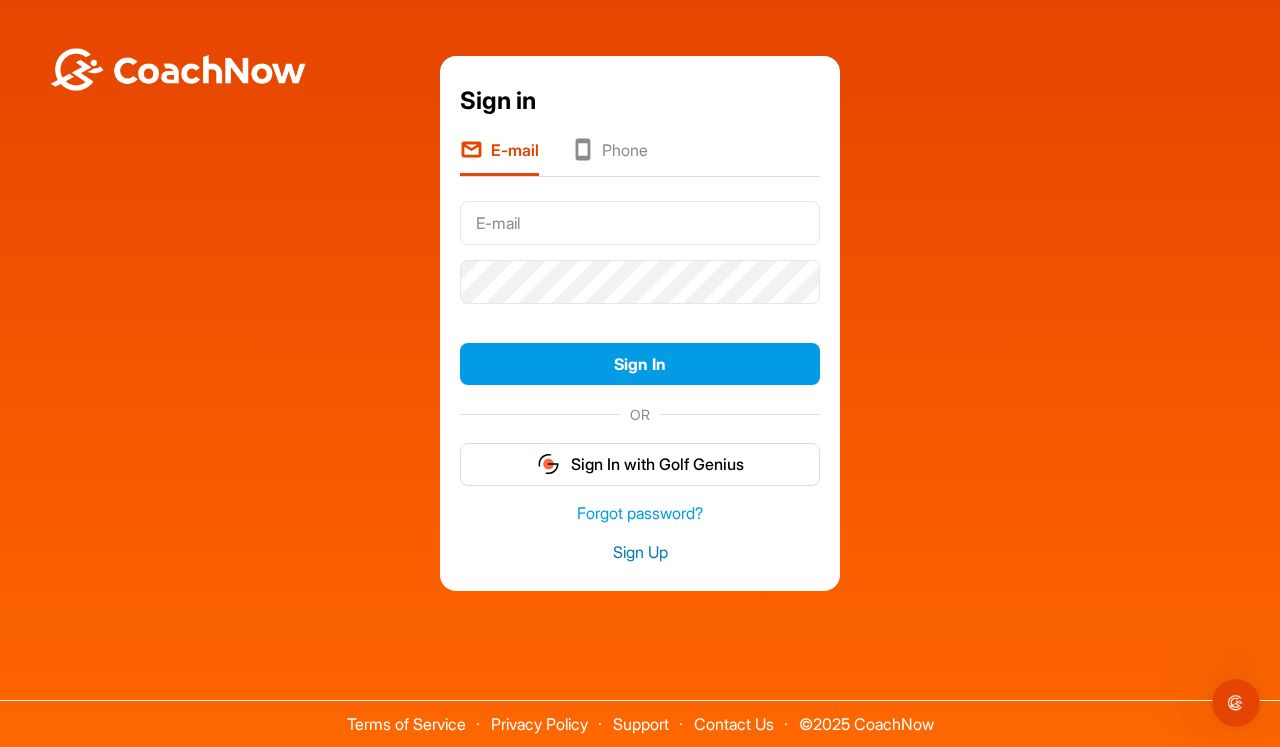 click on "Sign Up" at bounding box center [640, 552] 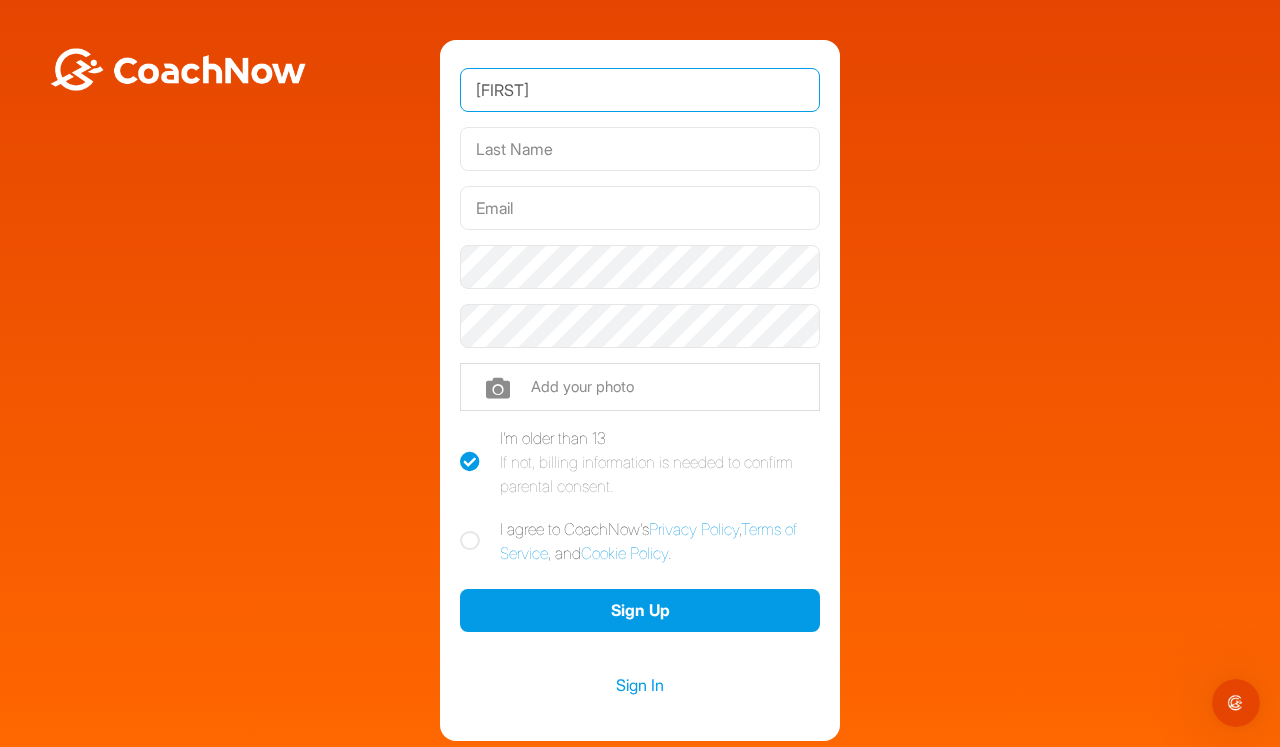 type on "Jack" 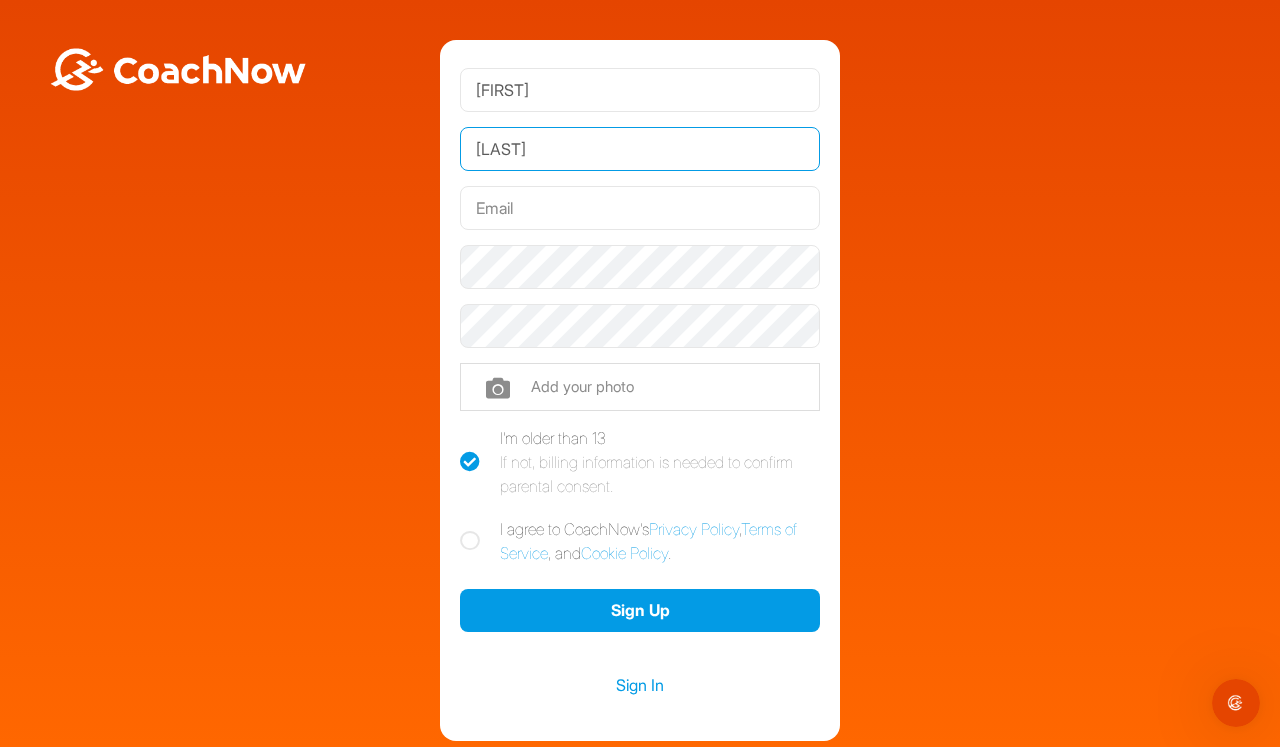 type on "Madigan" 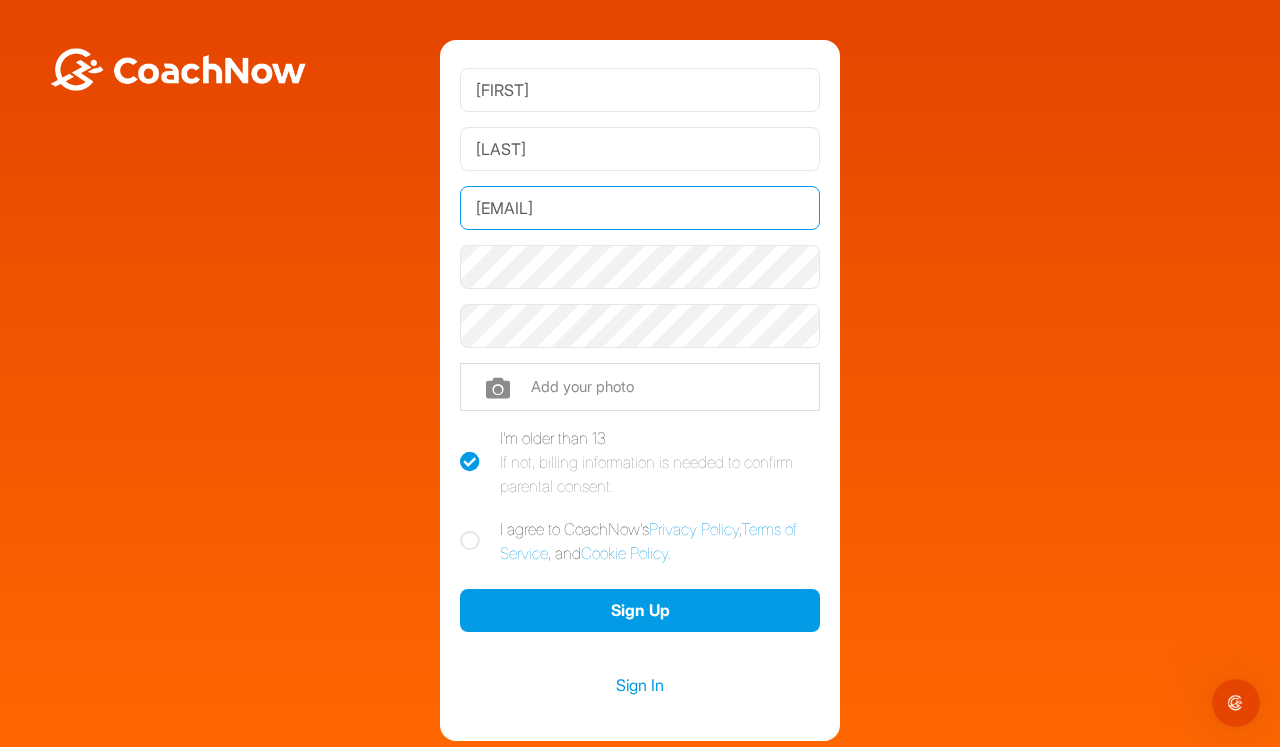 type on "[EMAIL]" 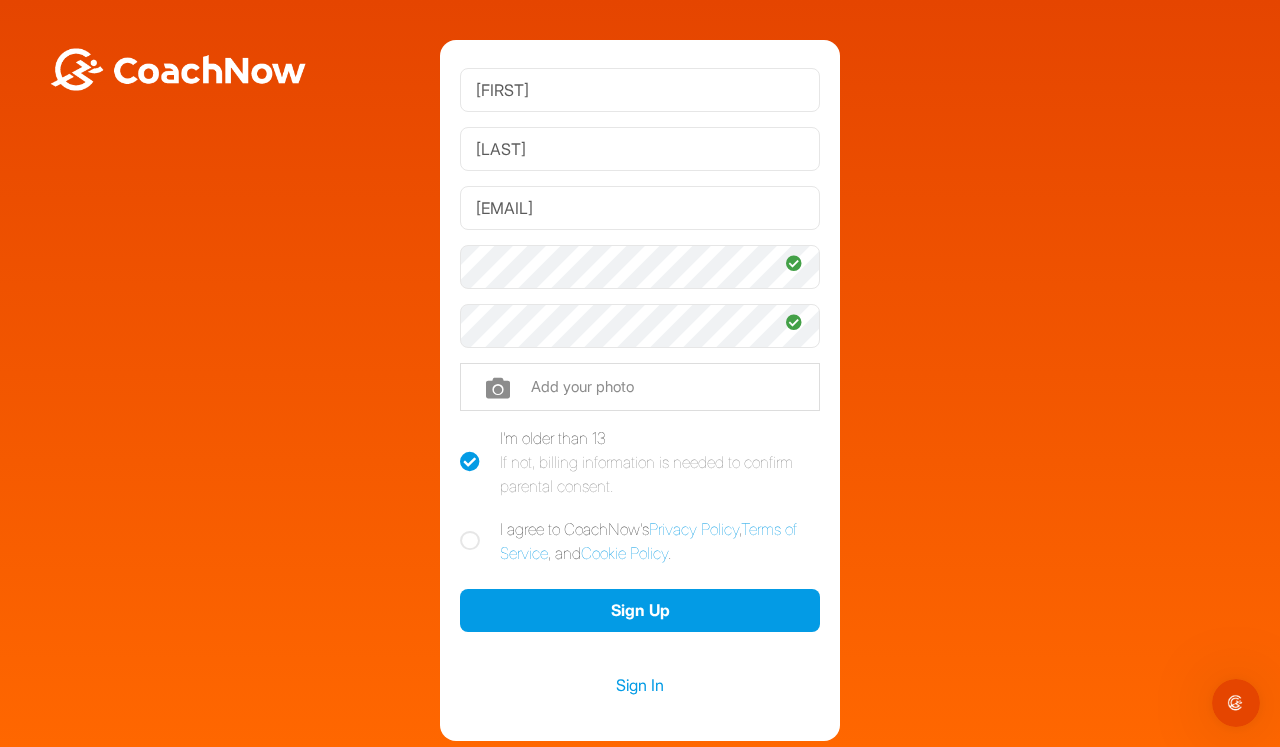 click at bounding box center (640, 387) 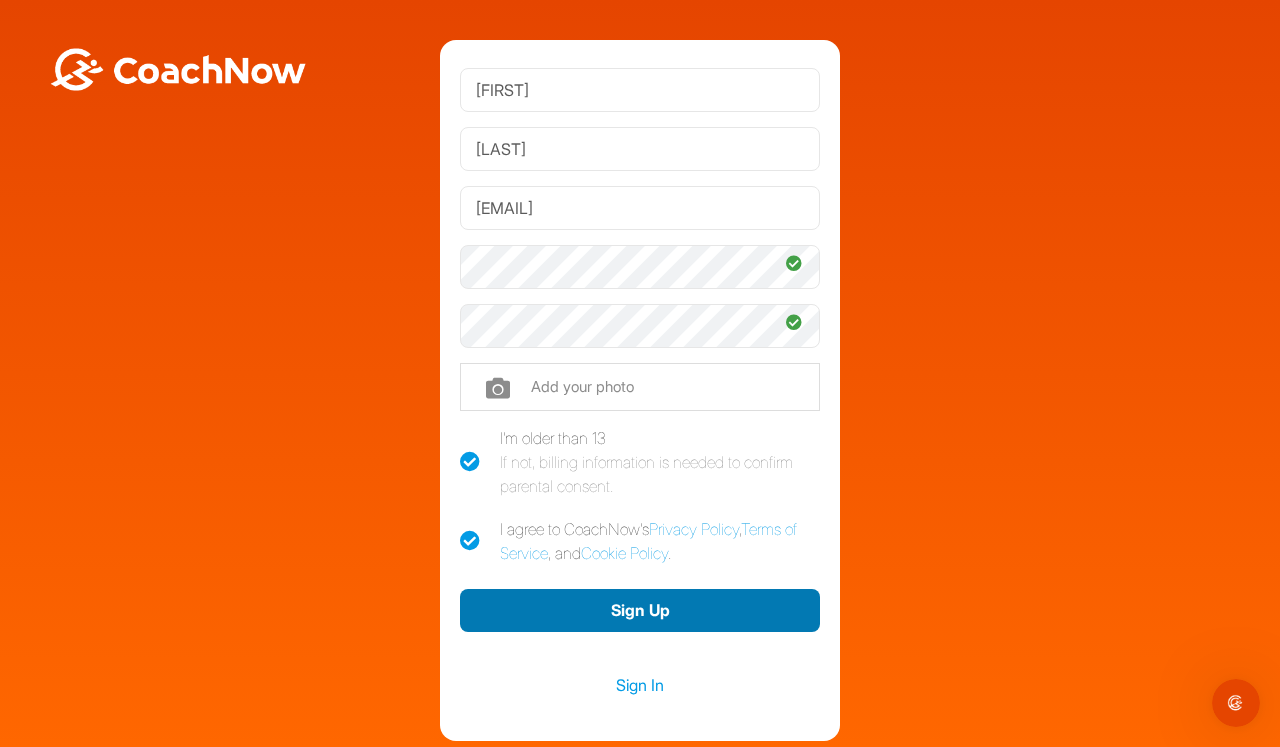 click on "Sign Up" at bounding box center [640, 610] 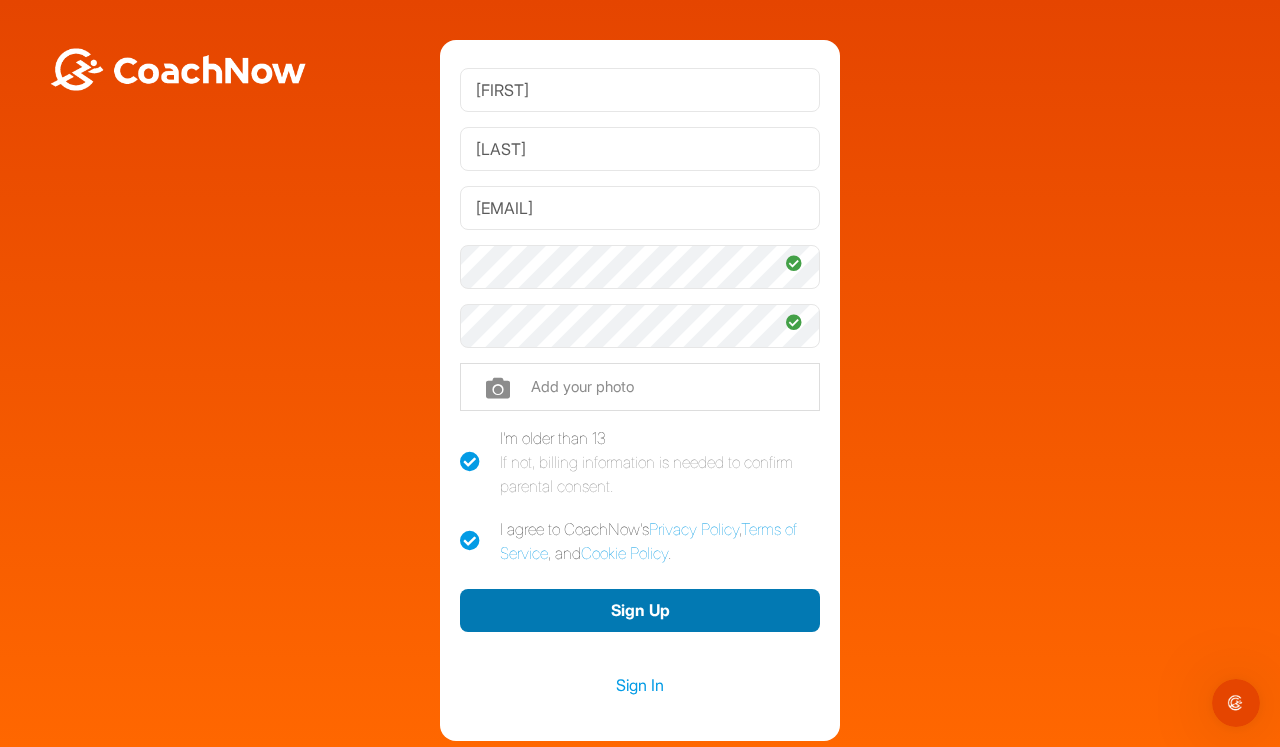 click on "Sign Up" at bounding box center (640, 610) 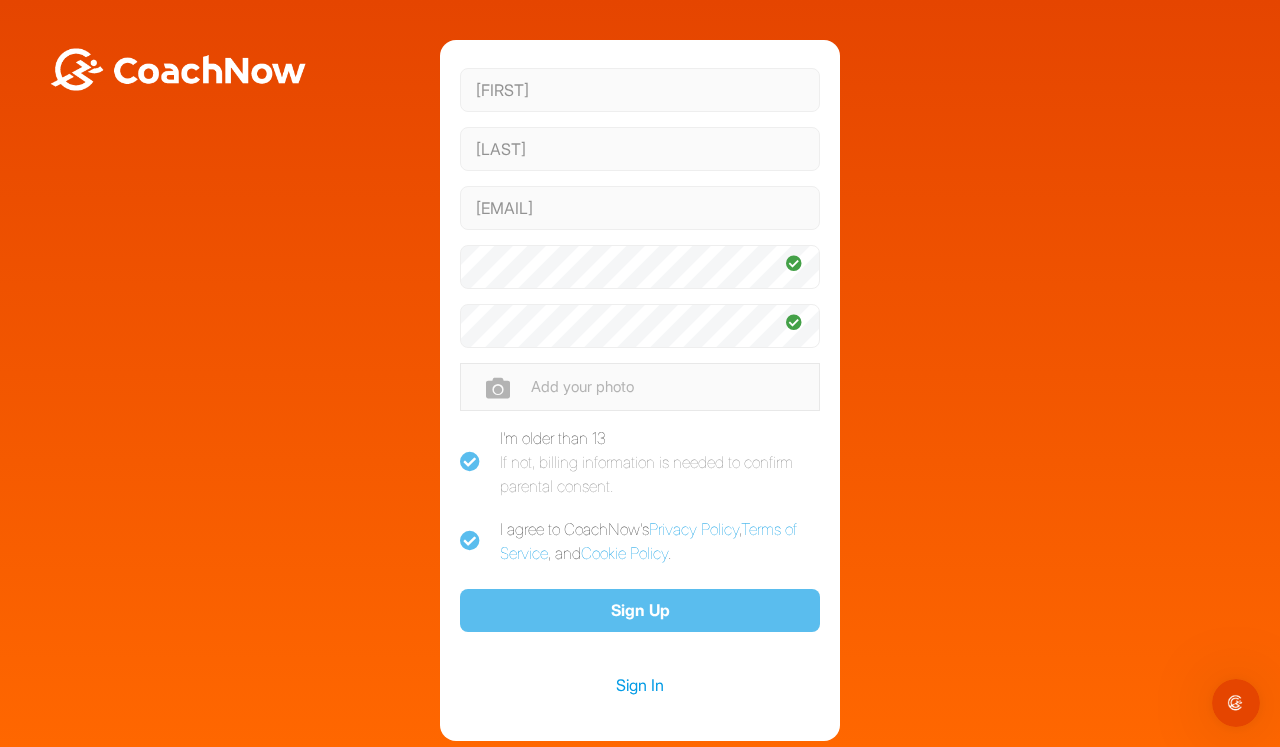 click on "Sign Up" at bounding box center (640, 610) 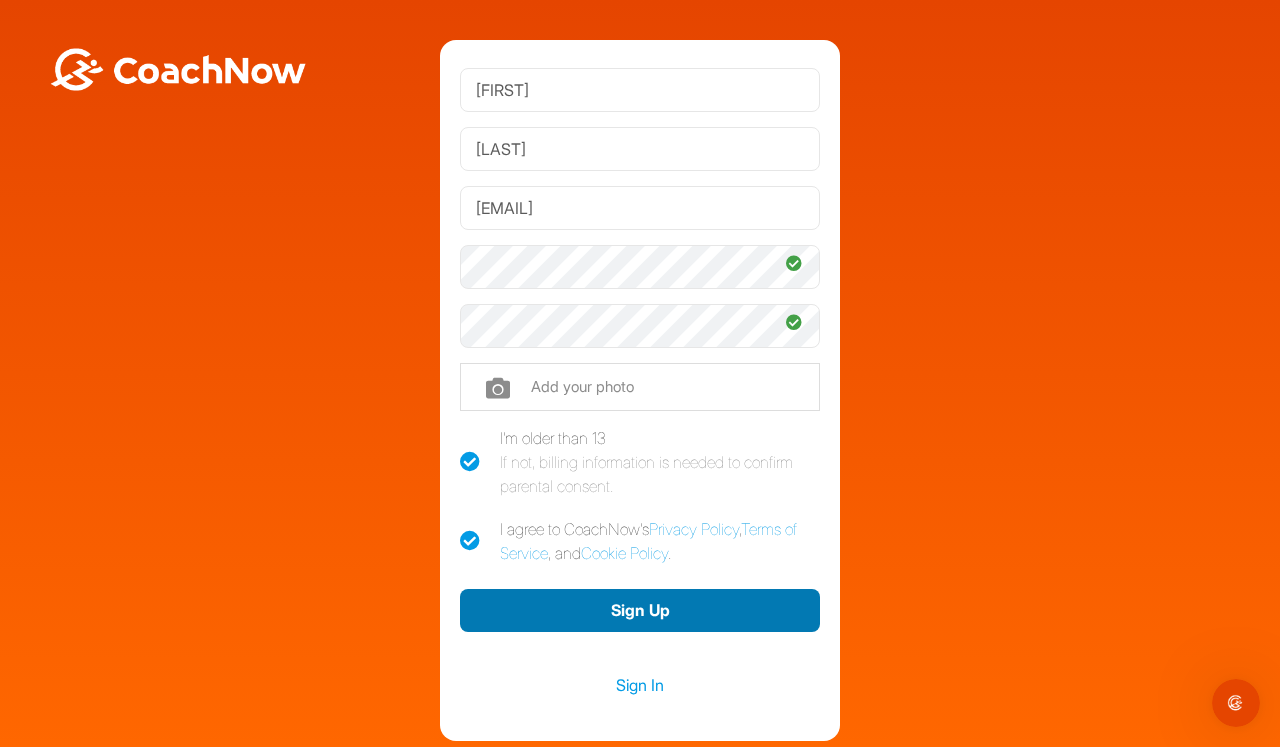click on "Sign Up" at bounding box center (640, 610) 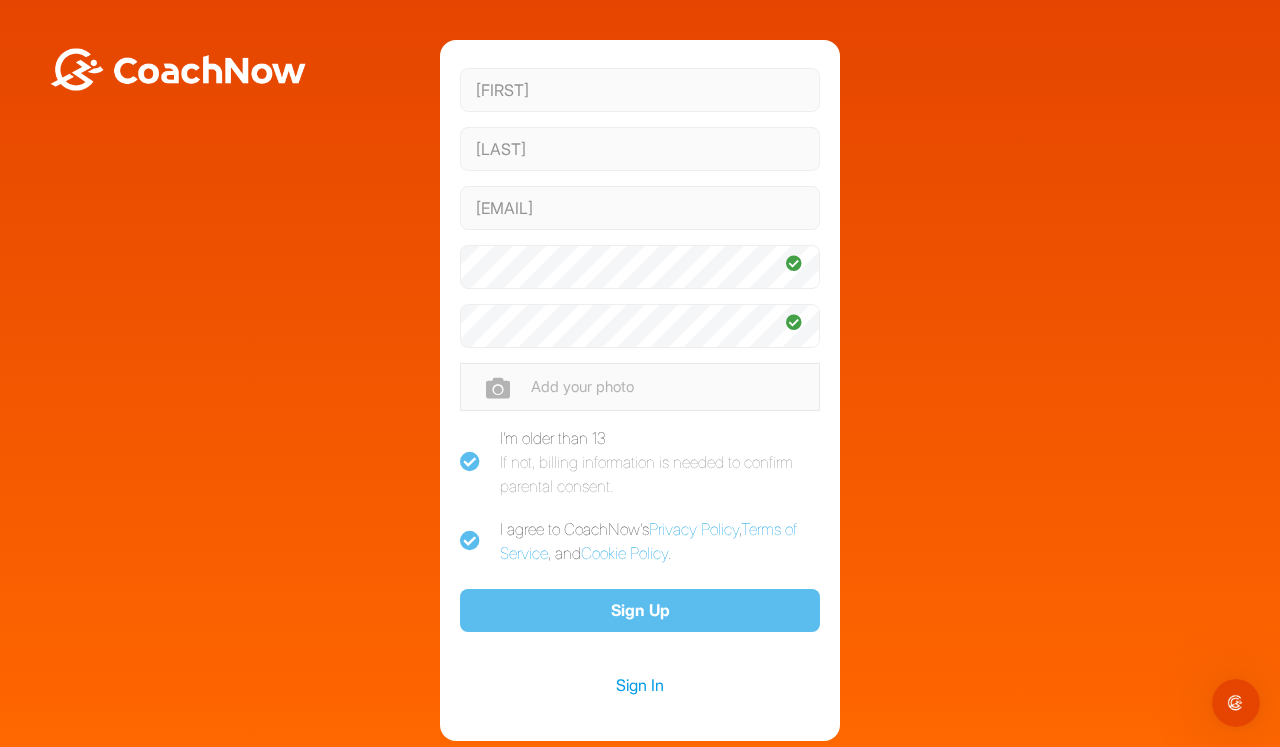 click on "Sign Up" at bounding box center (640, 610) 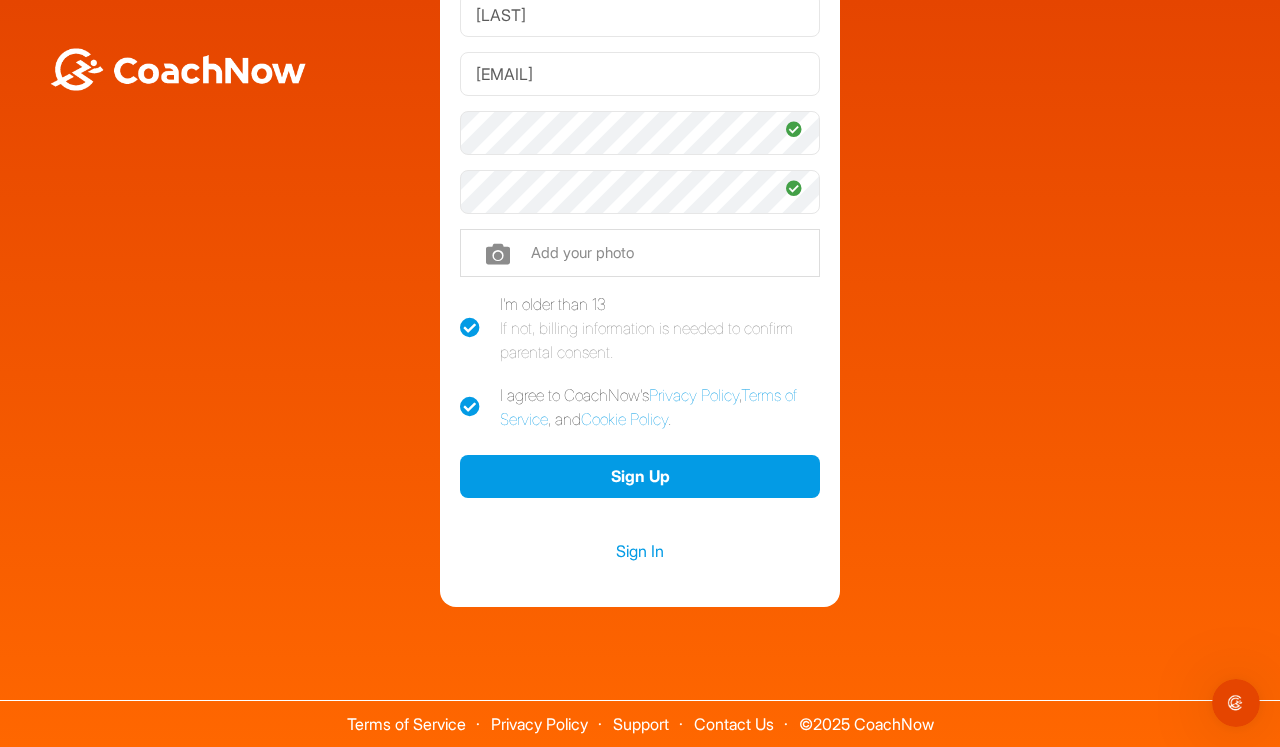 scroll, scrollTop: 134, scrollLeft: 0, axis: vertical 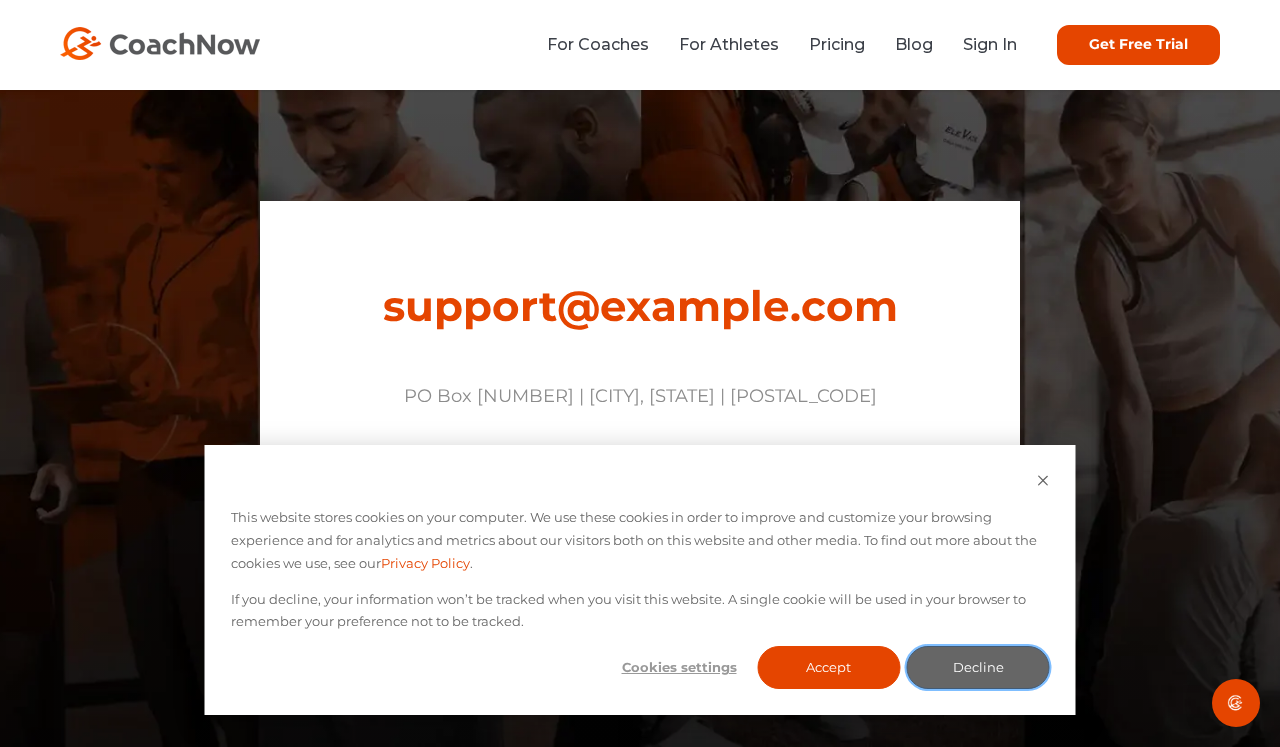 click on "Decline" at bounding box center [978, 667] 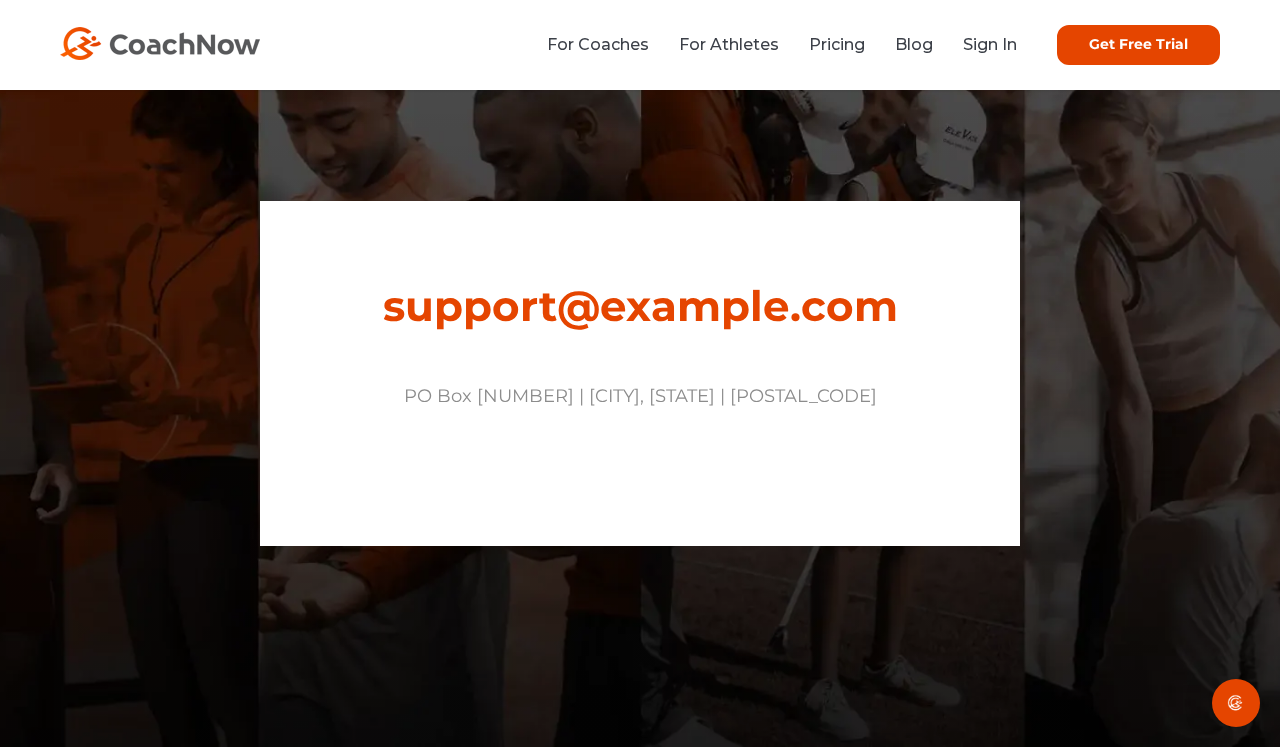 scroll, scrollTop: 0, scrollLeft: 0, axis: both 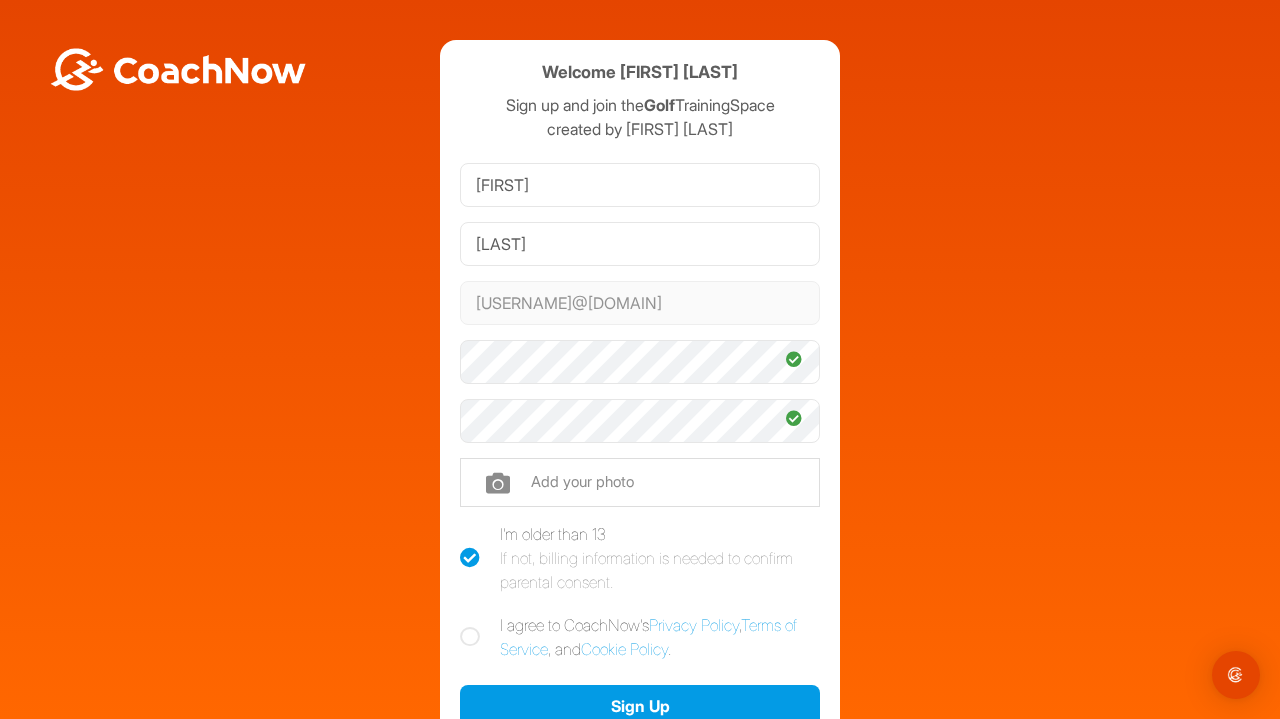 click at bounding box center [640, 482] 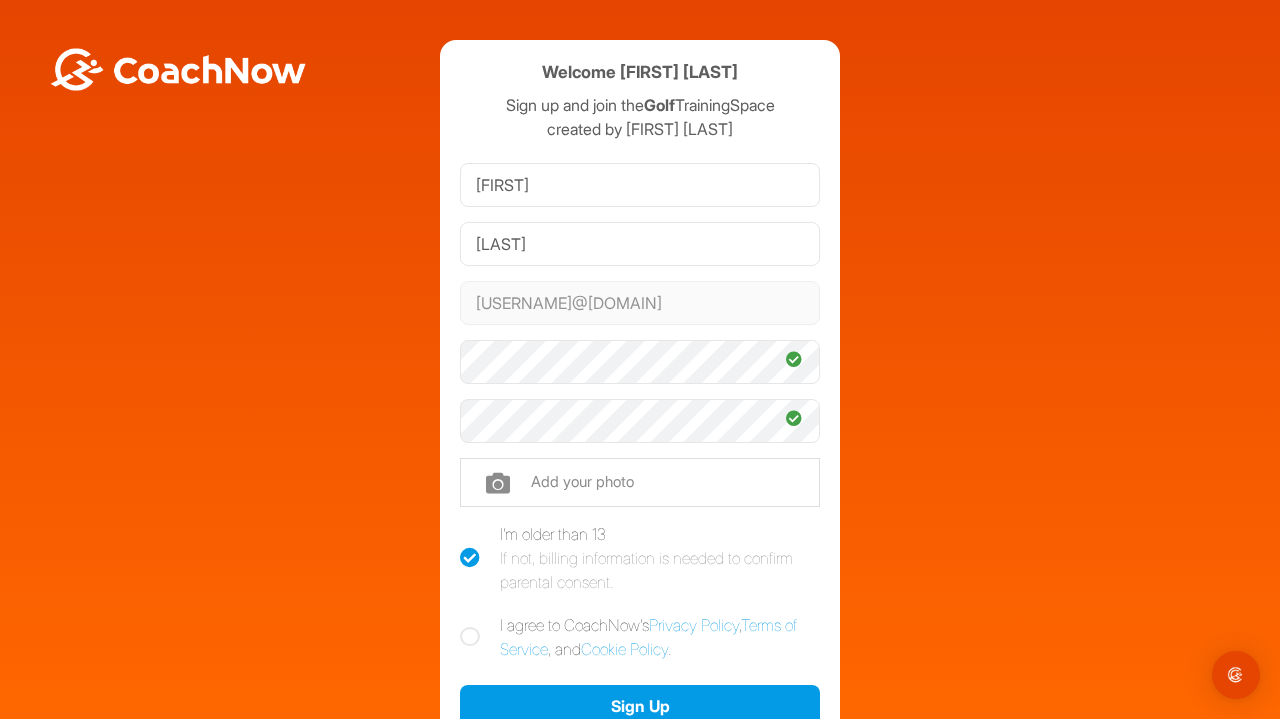 type on "C:\fakepath\IMG_5992.png" 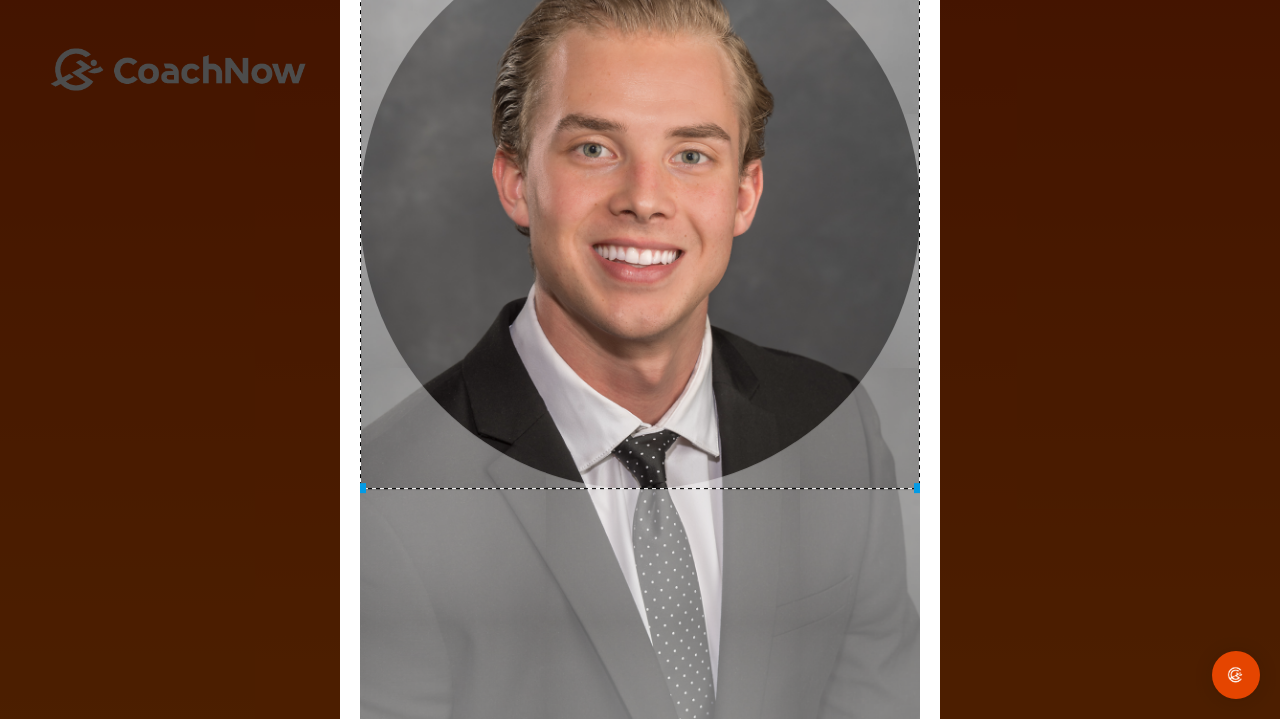 drag, startPoint x: 718, startPoint y: 299, endPoint x: 696, endPoint y: 154, distance: 146.65947 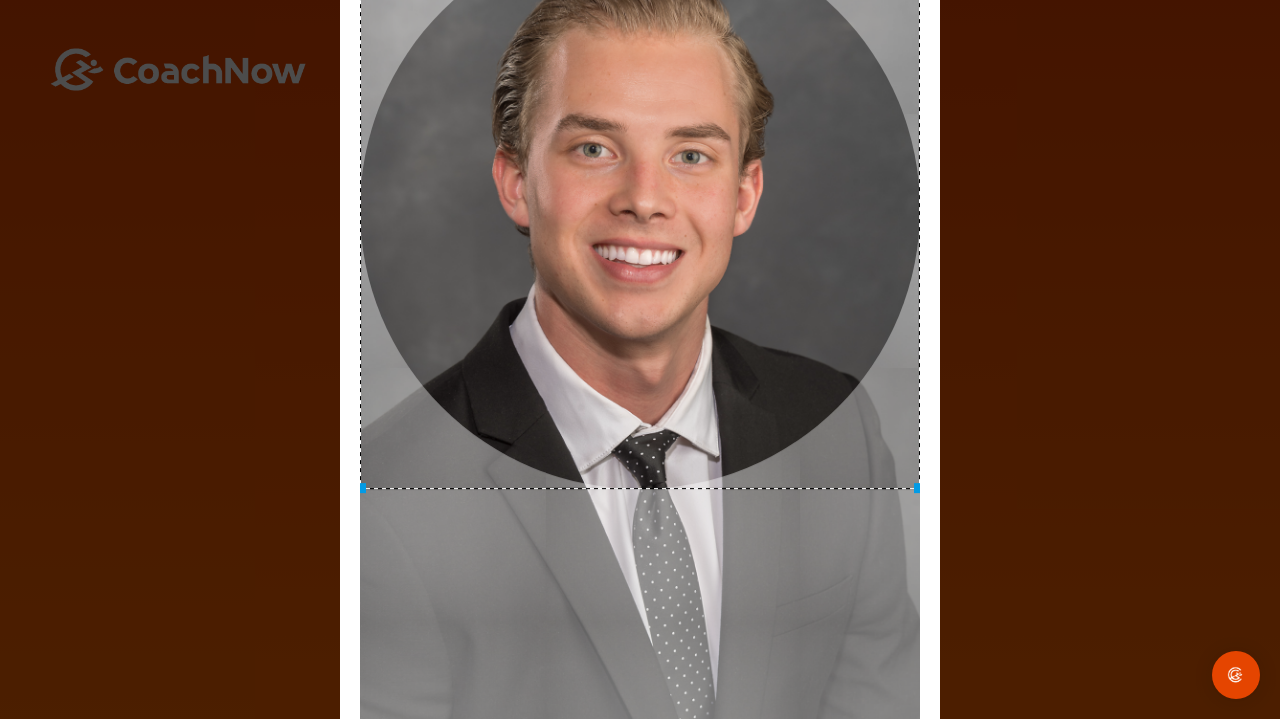 click at bounding box center (640, 209) 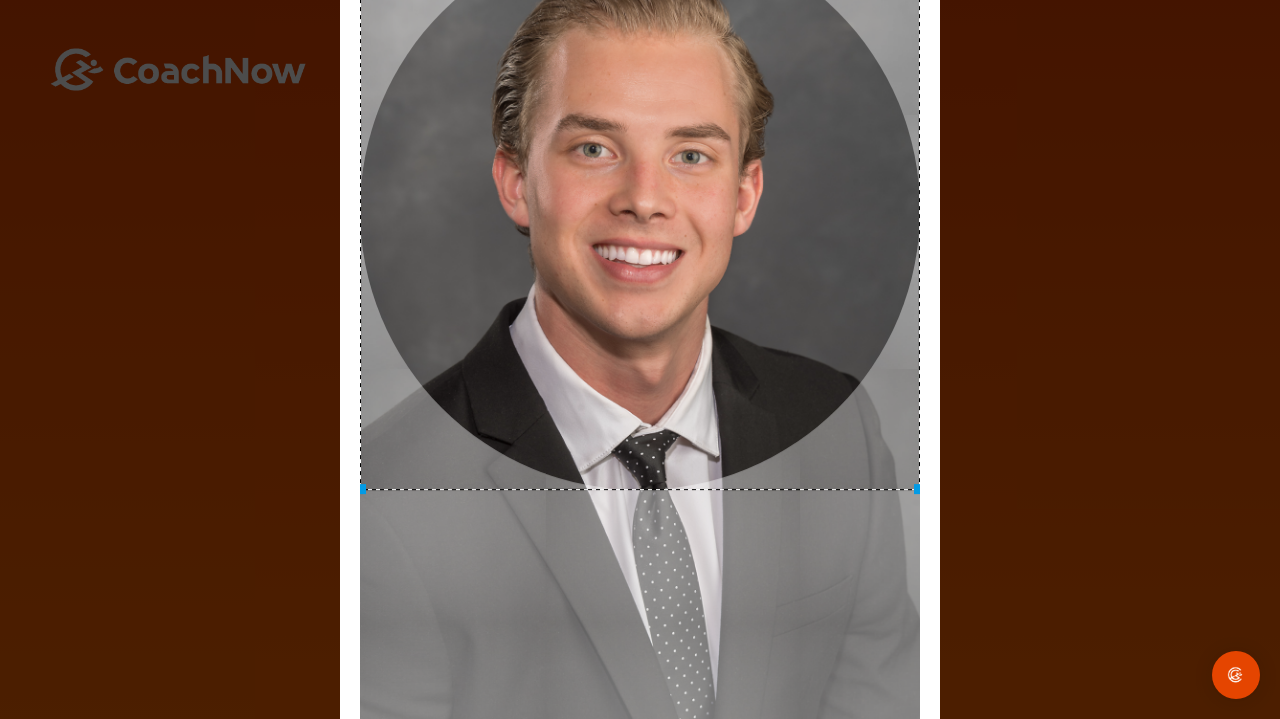 scroll, scrollTop: 0, scrollLeft: 0, axis: both 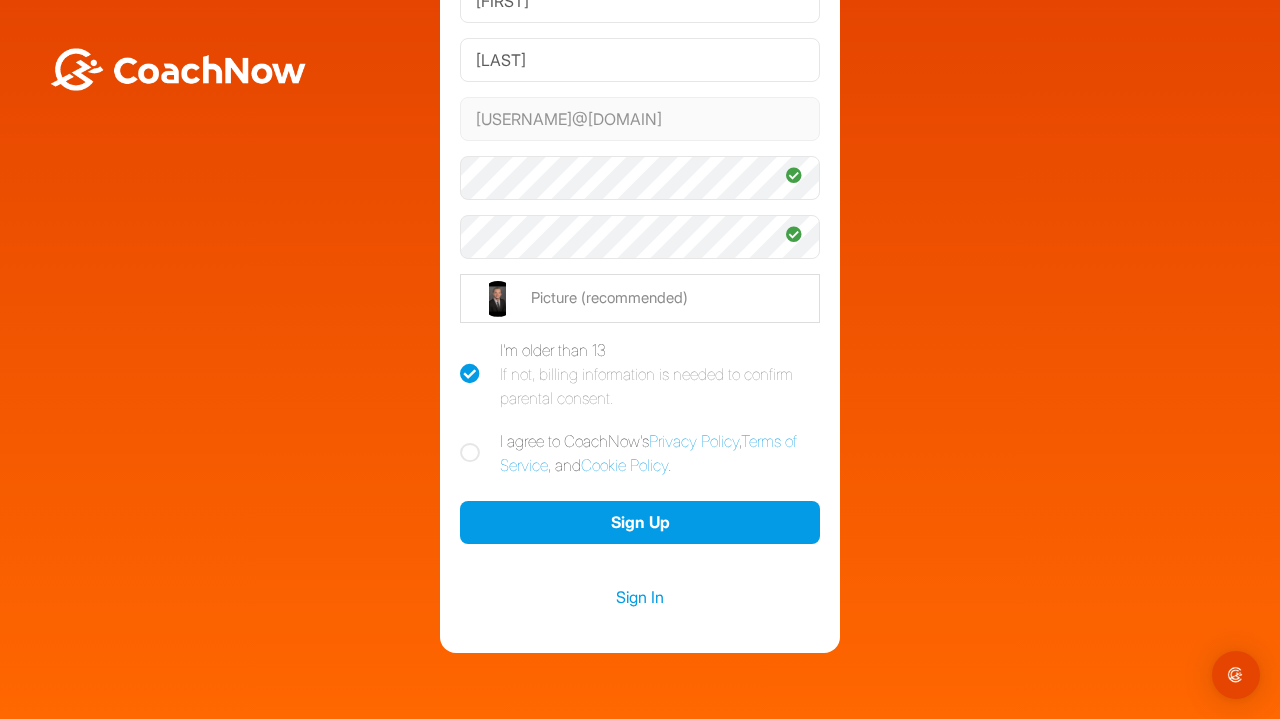 click at bounding box center [470, 374] 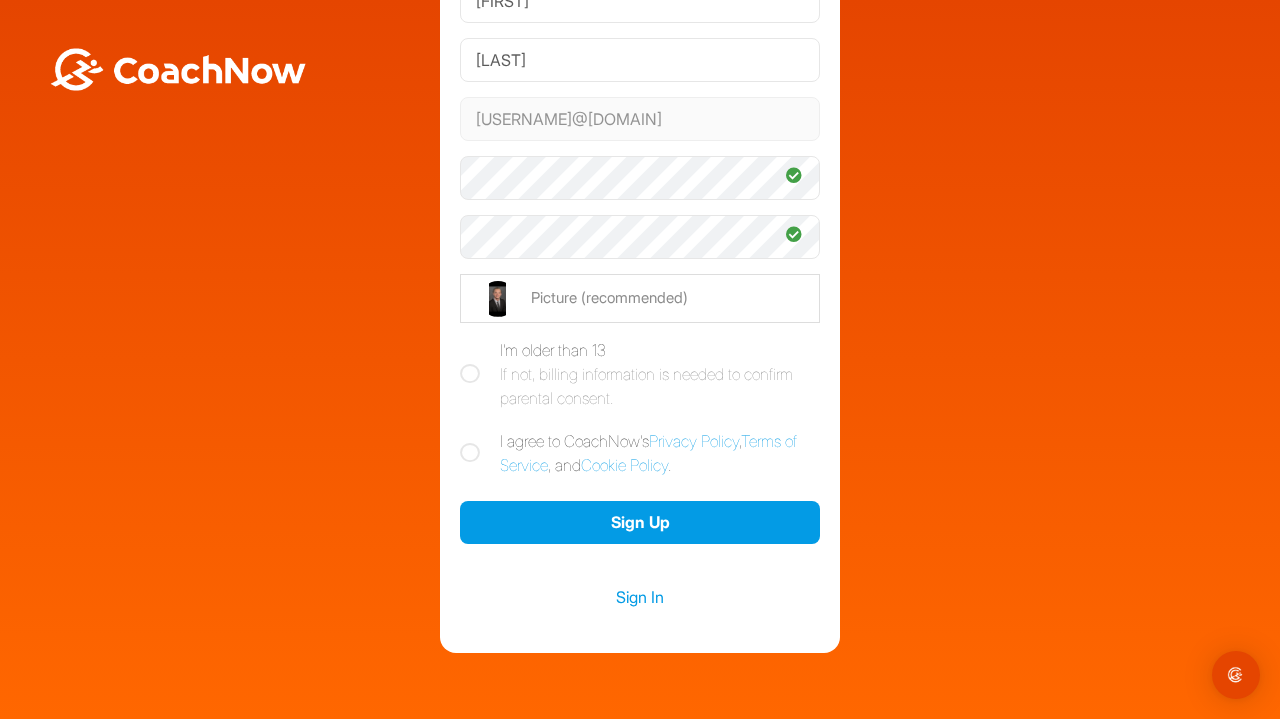 checkbox on "false" 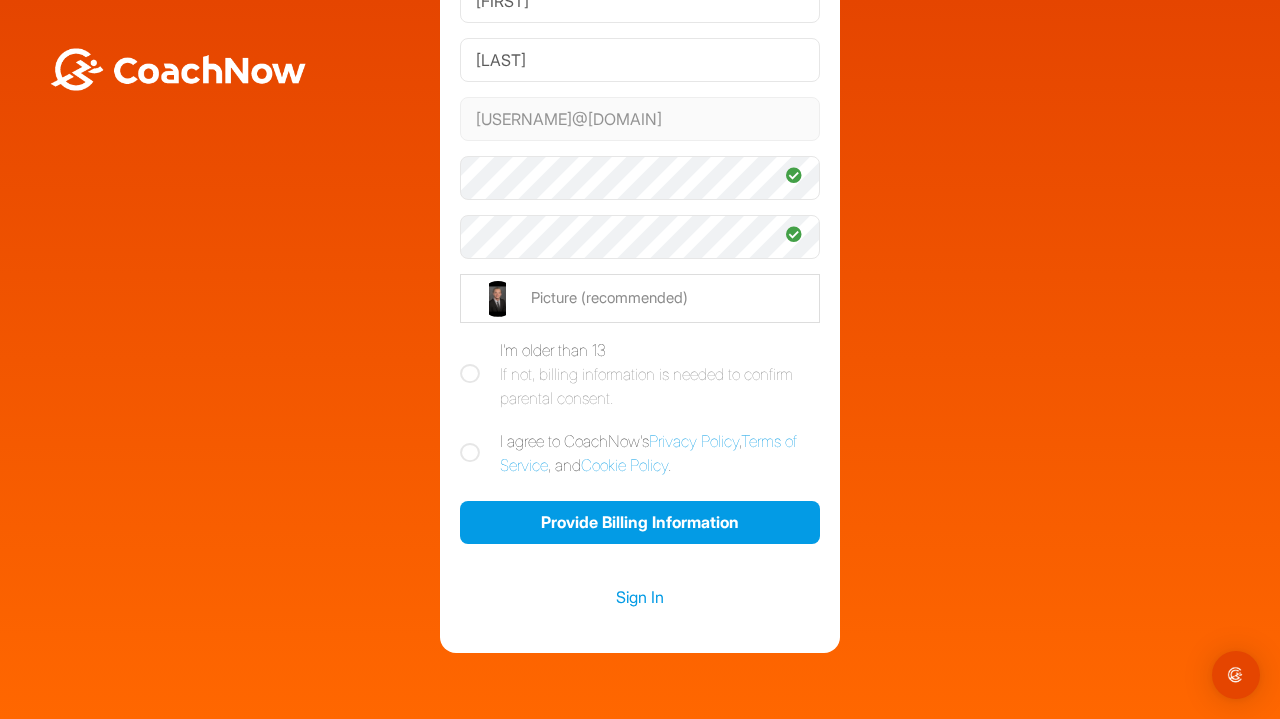 click at bounding box center [470, 453] 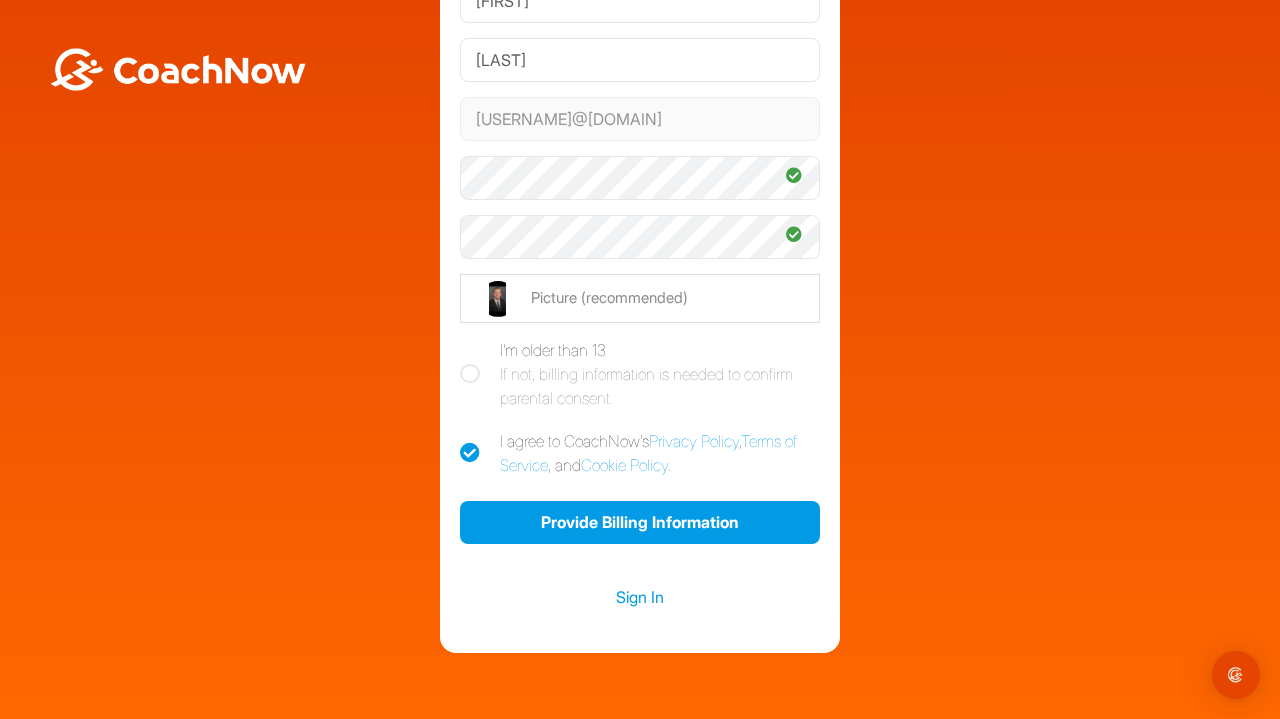 click at bounding box center (470, 374) 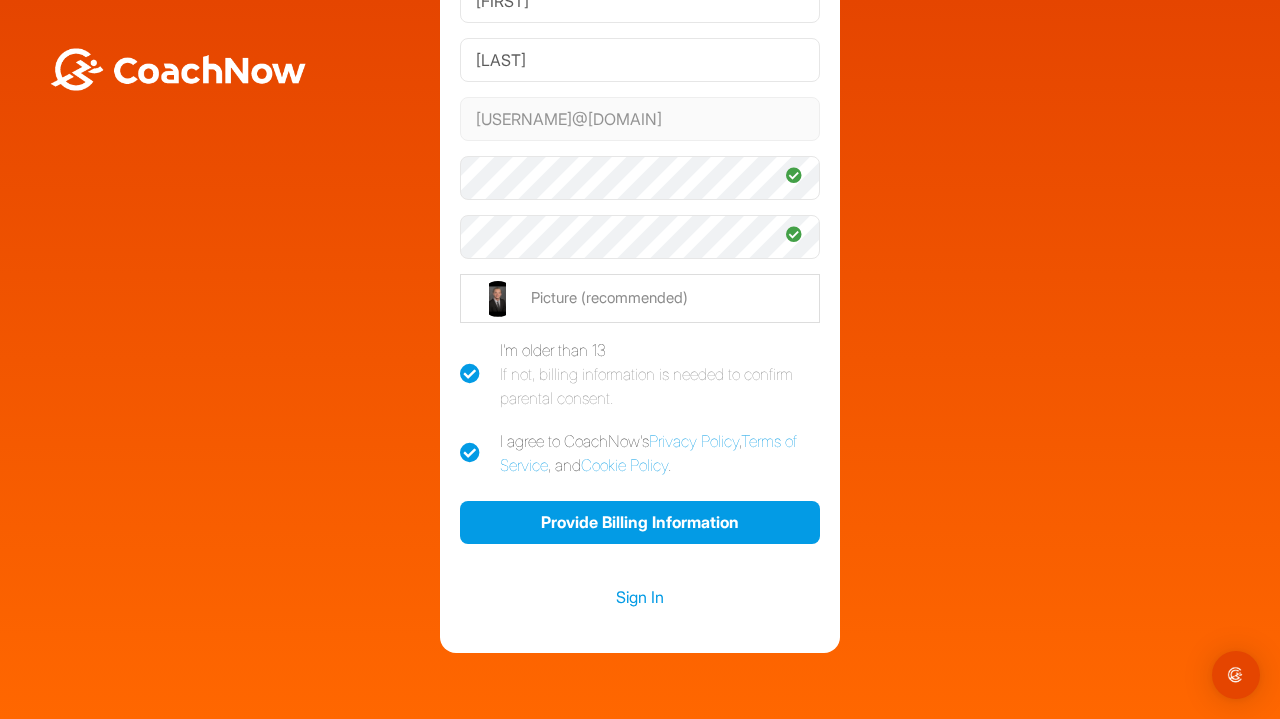 checkbox on "true" 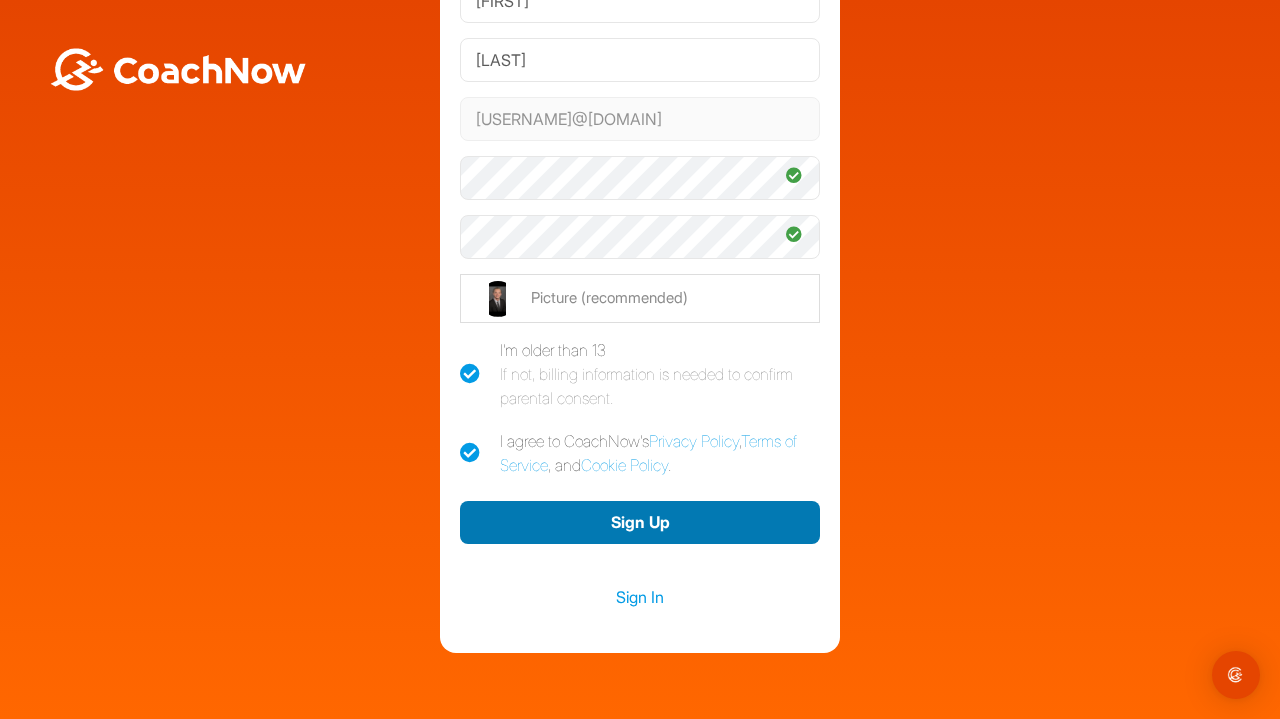 click on "Sign Up" at bounding box center (640, 522) 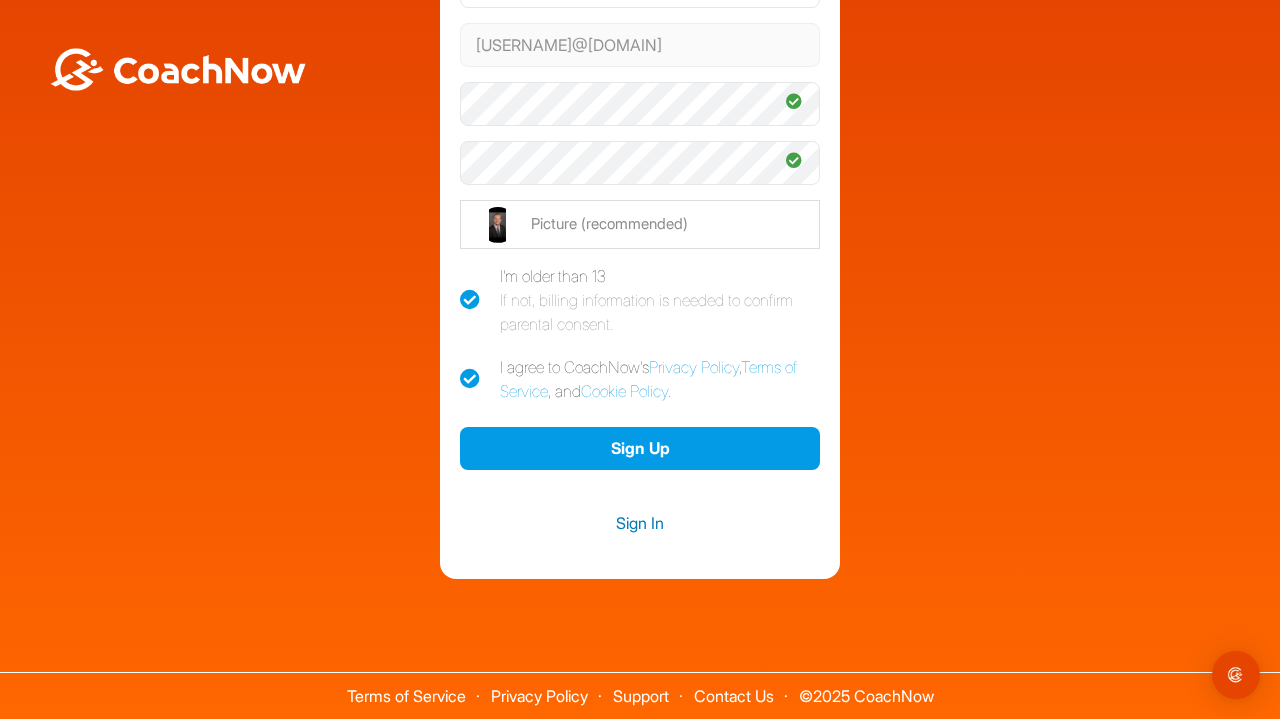 scroll, scrollTop: 257, scrollLeft: 0, axis: vertical 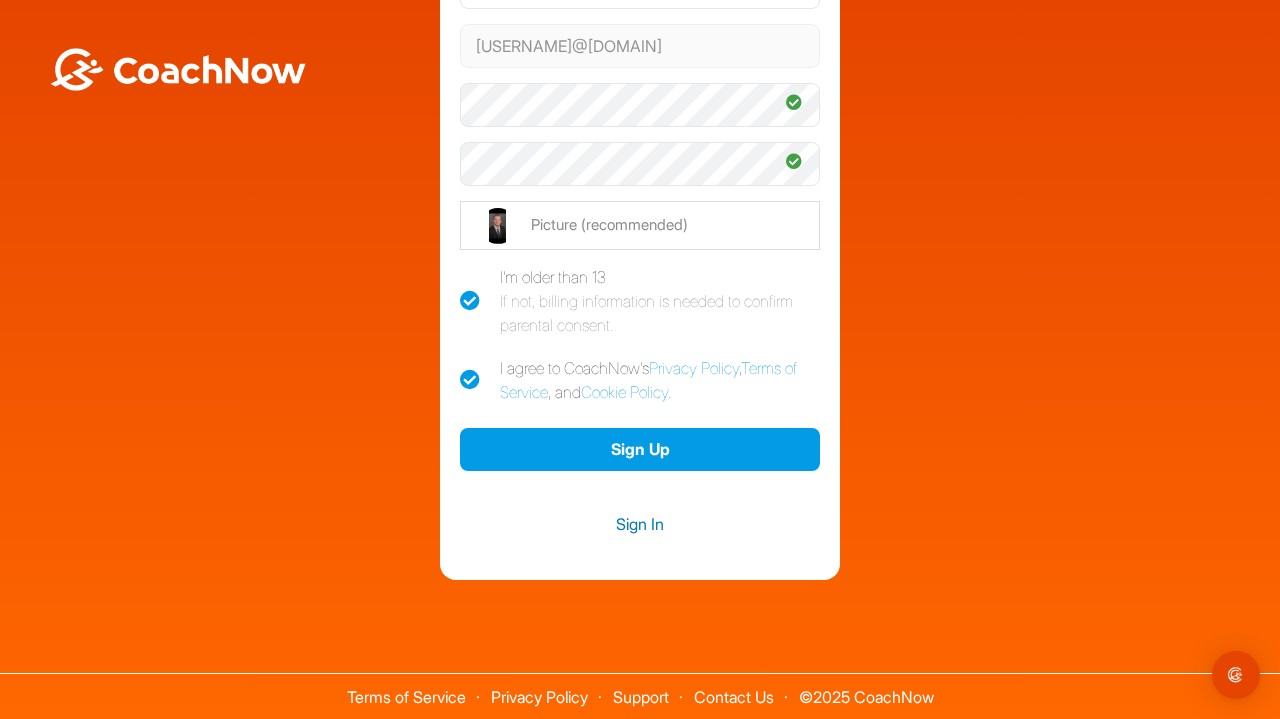 click on "Sign In" at bounding box center [640, 524] 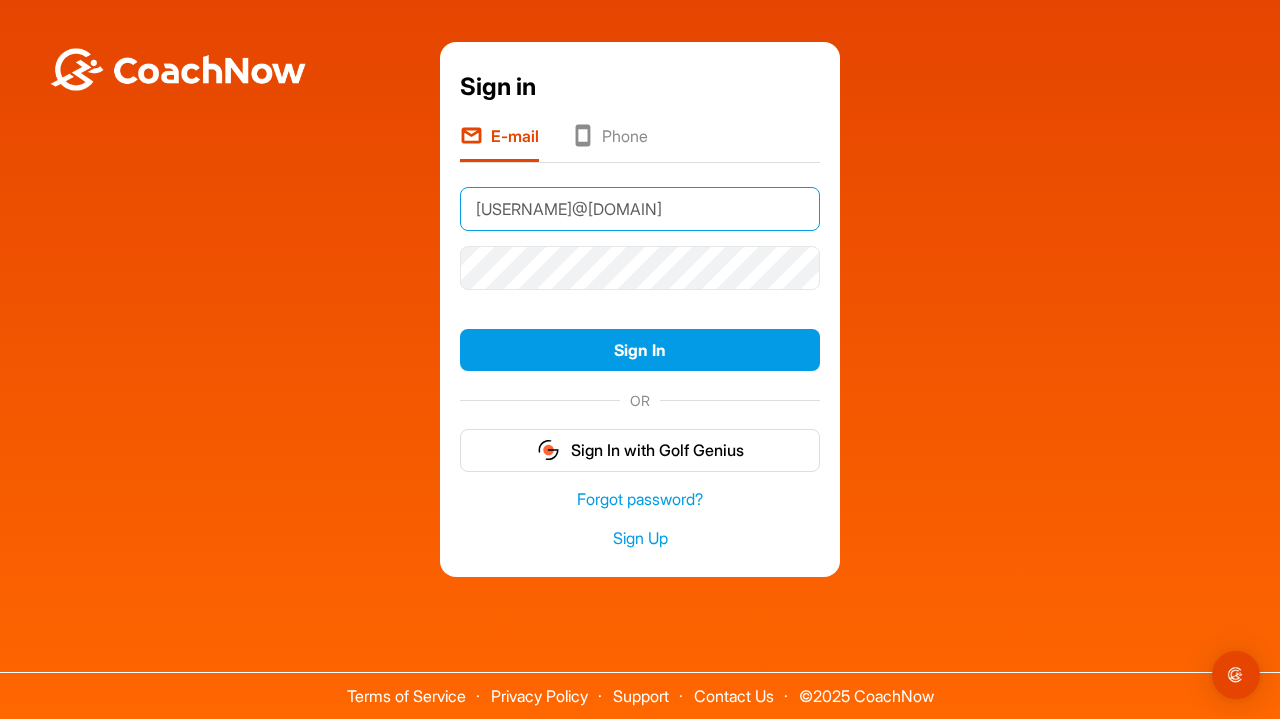 type on "[EMAIL]" 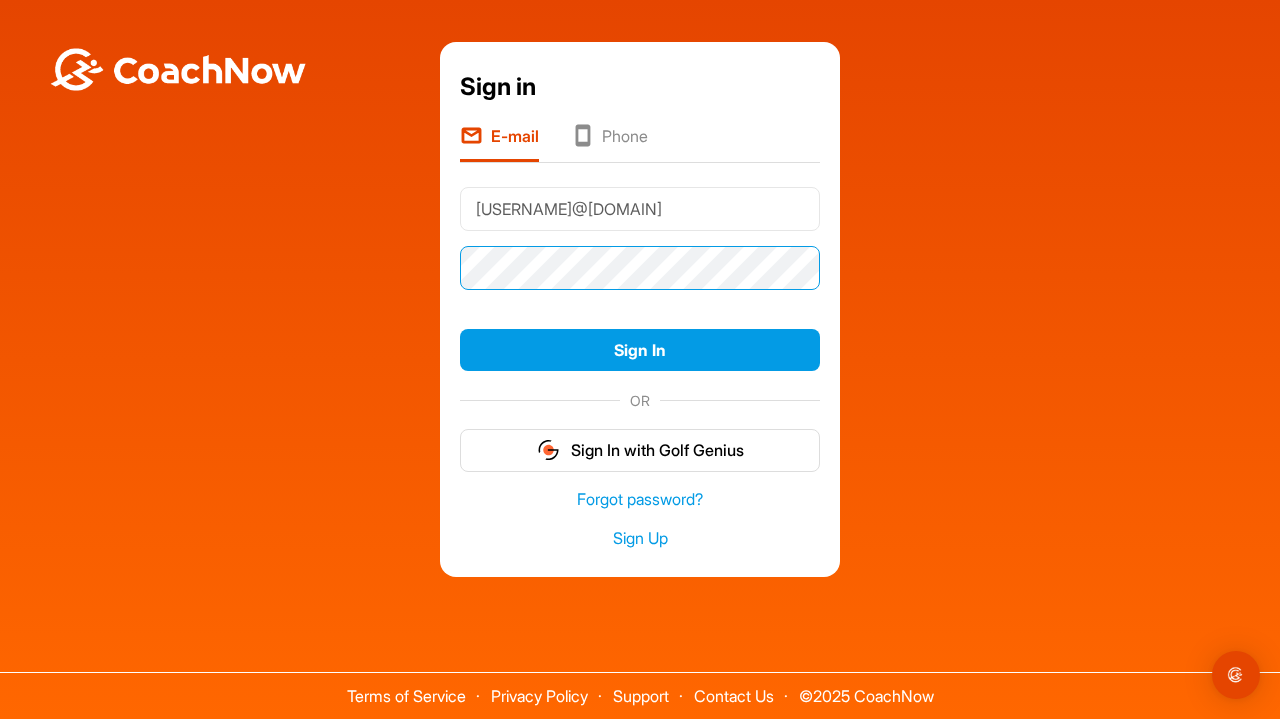 click on "Sign In" at bounding box center [640, 350] 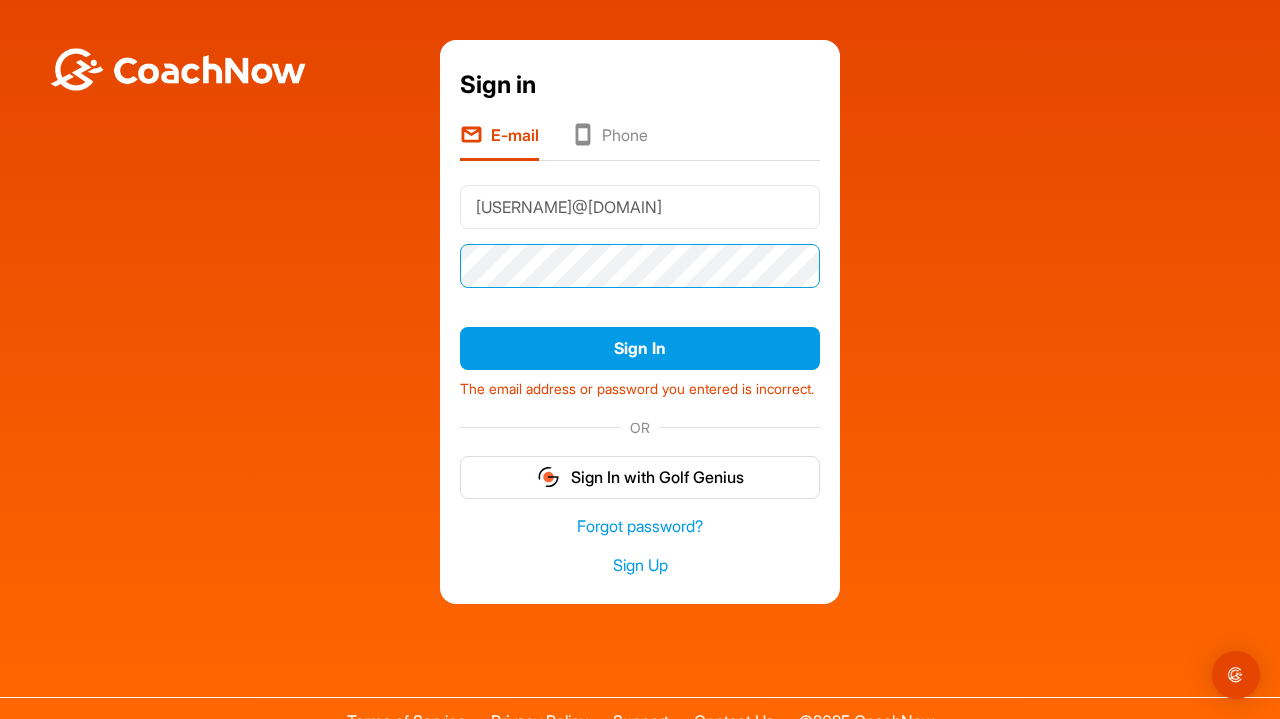 click on "Sign In" at bounding box center (640, 348) 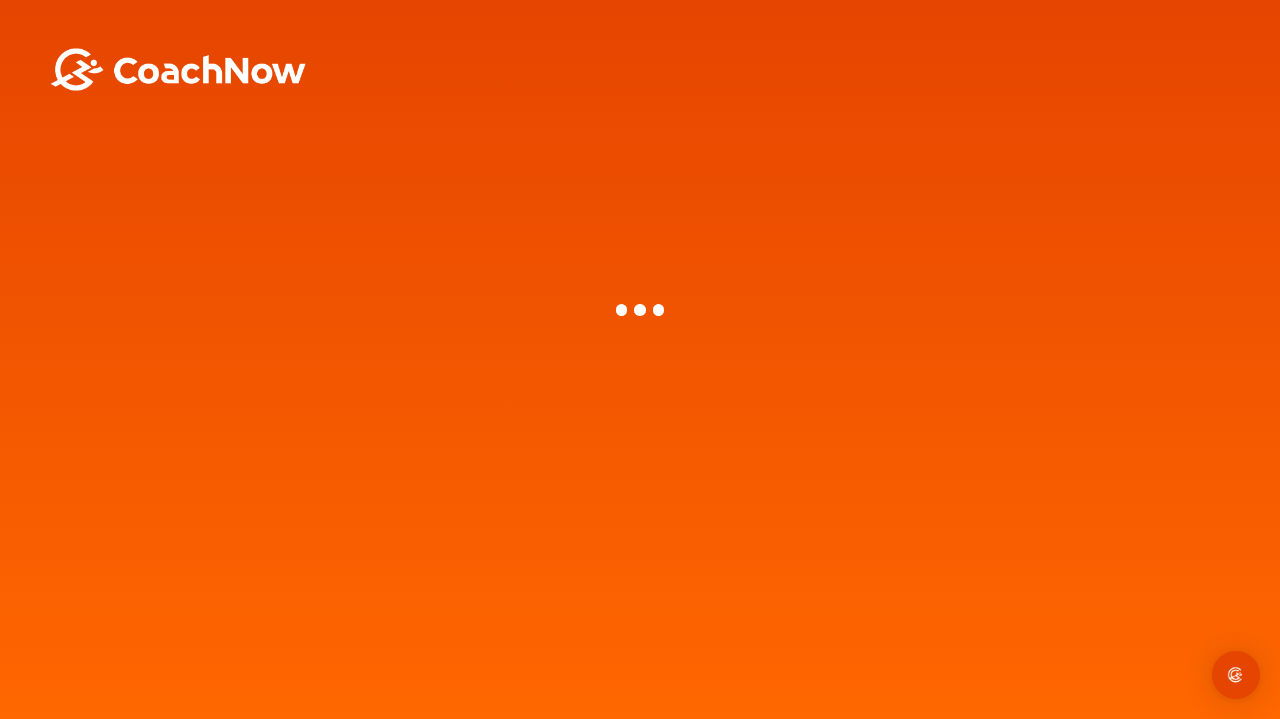 scroll, scrollTop: 0, scrollLeft: 0, axis: both 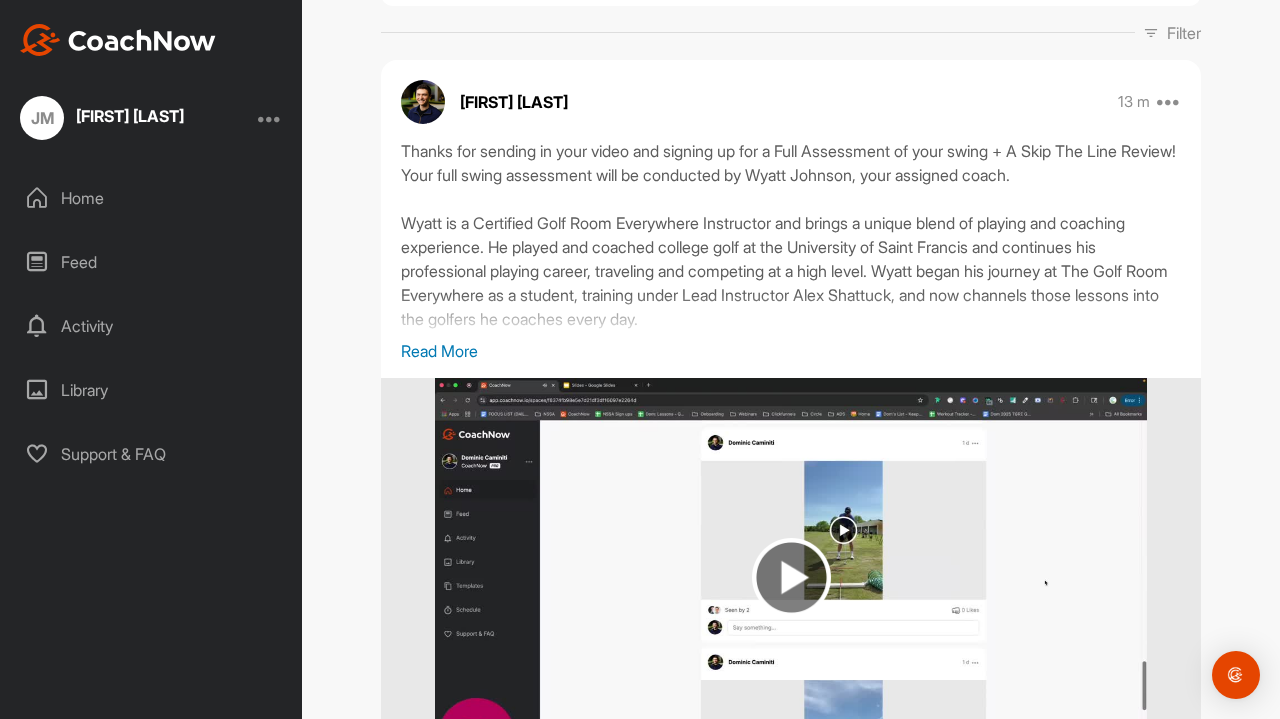 click on "Read More" at bounding box center (791, 351) 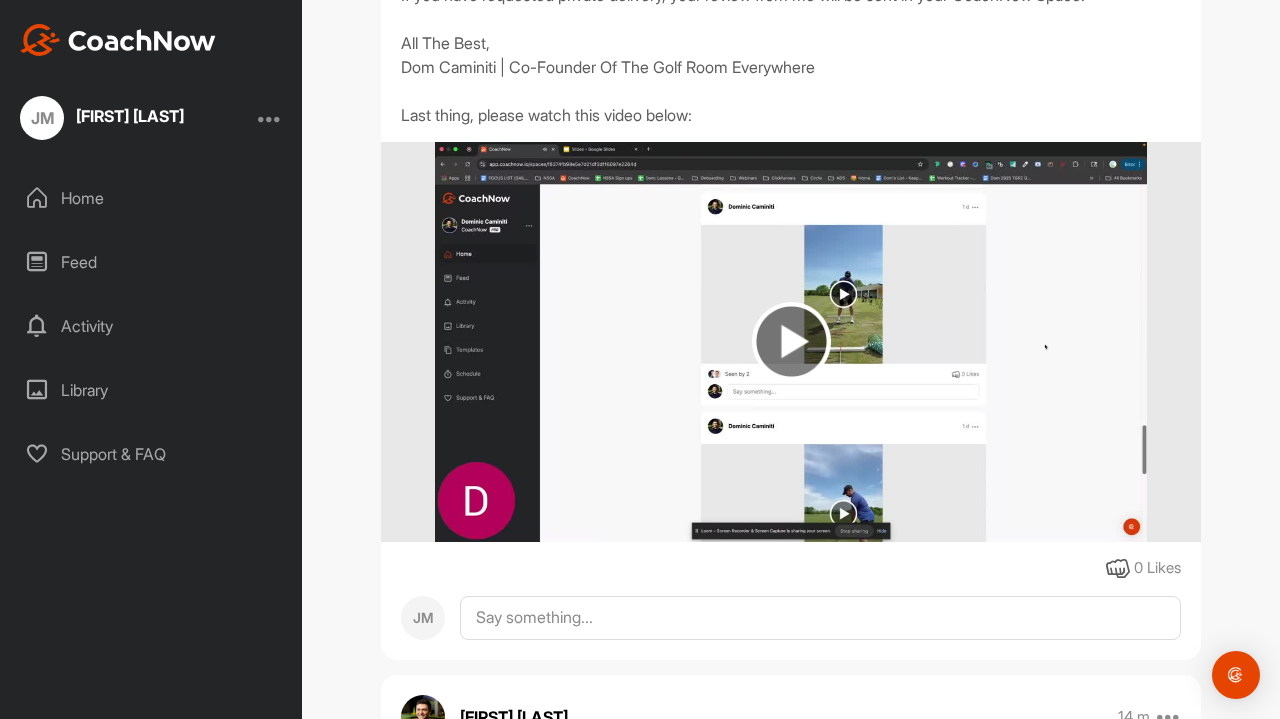 scroll, scrollTop: 578, scrollLeft: 0, axis: vertical 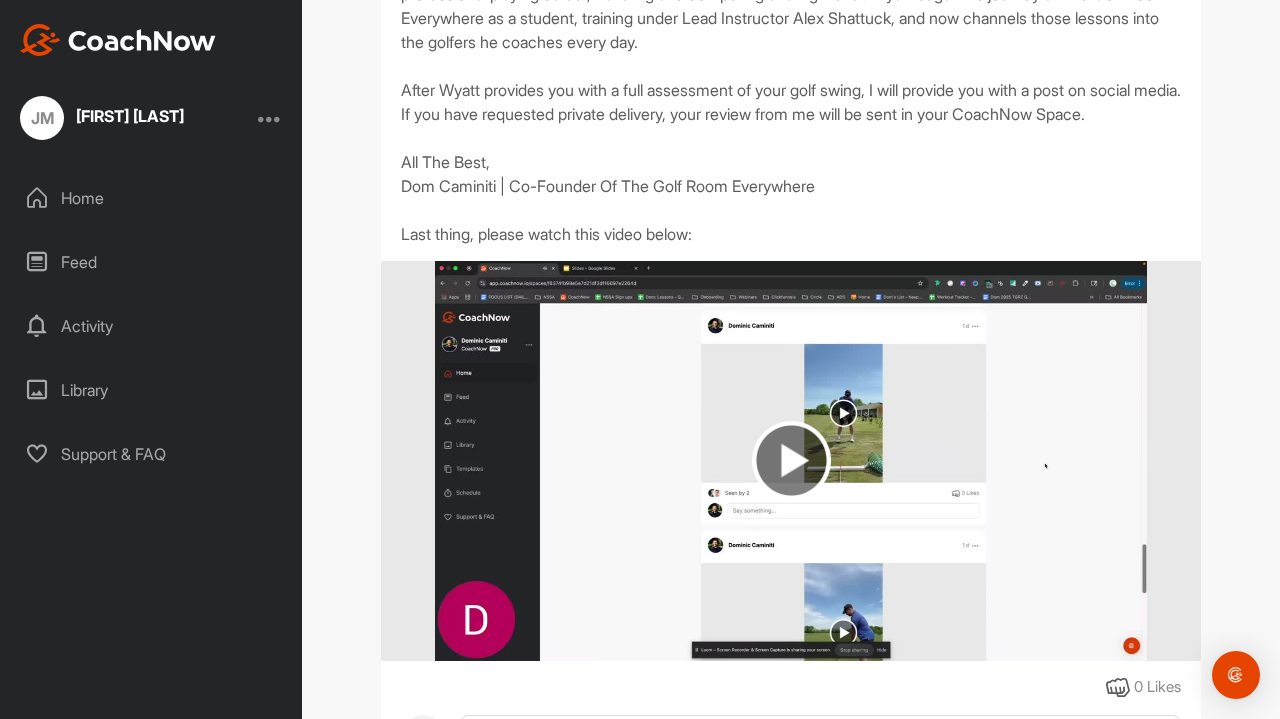 click at bounding box center (791, 460) 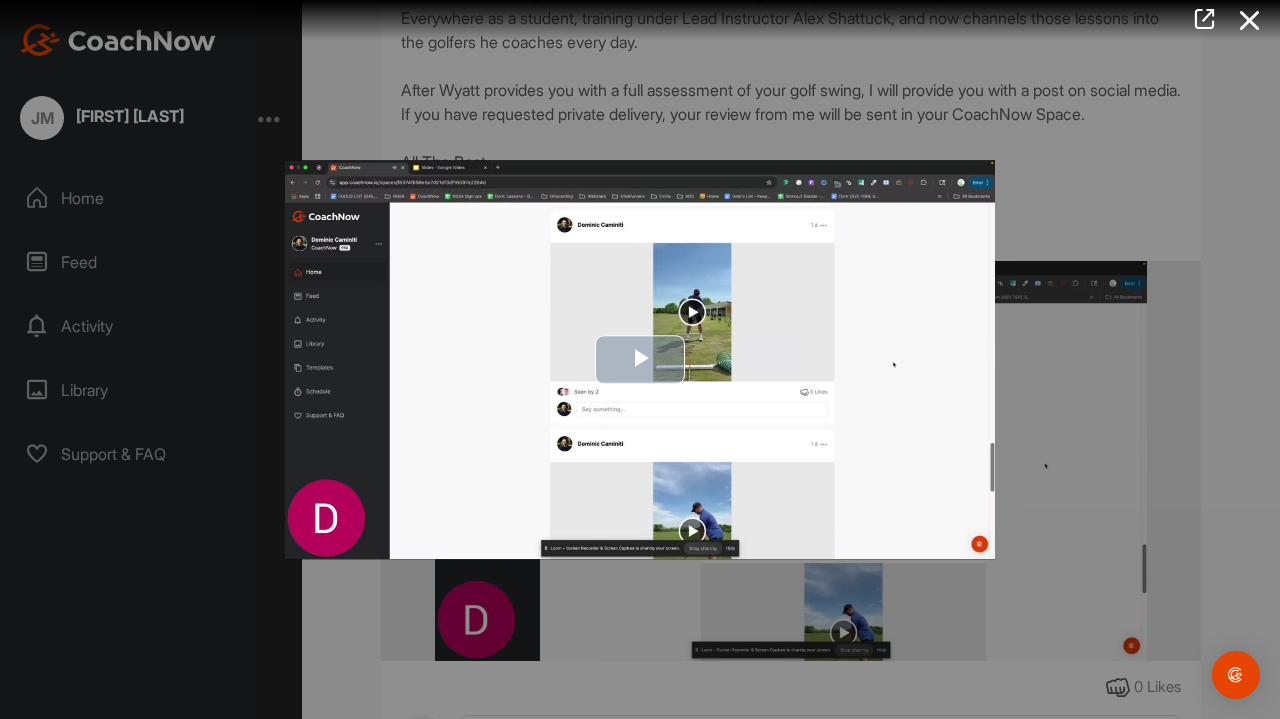 click at bounding box center [640, 359] 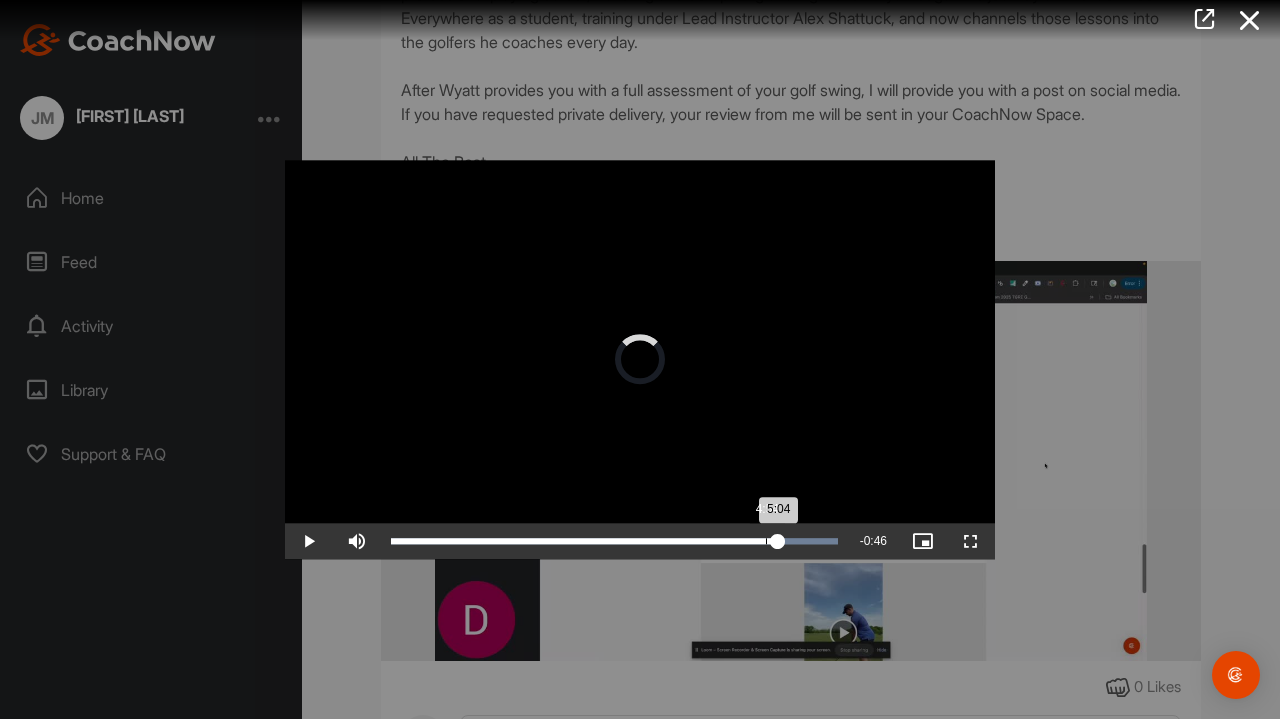 click on "Loaded :  100.00% 4:54 5:04" at bounding box center [614, 541] 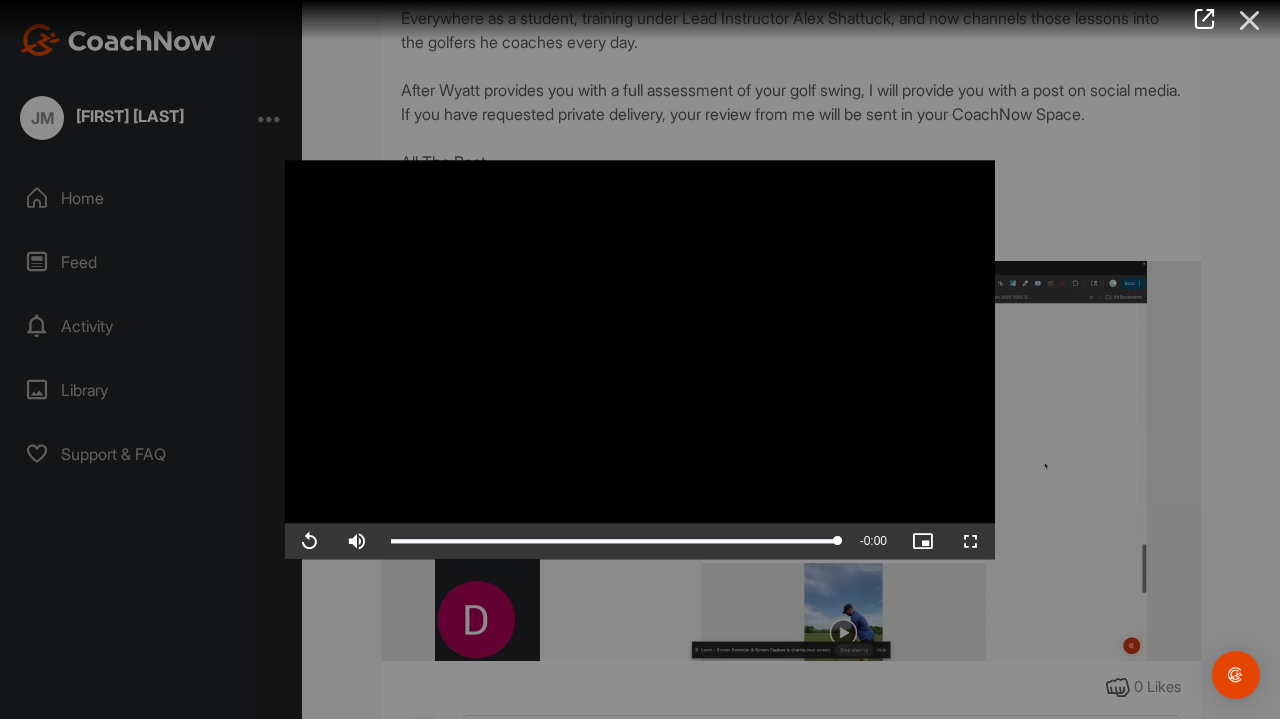 click at bounding box center (1250, 20) 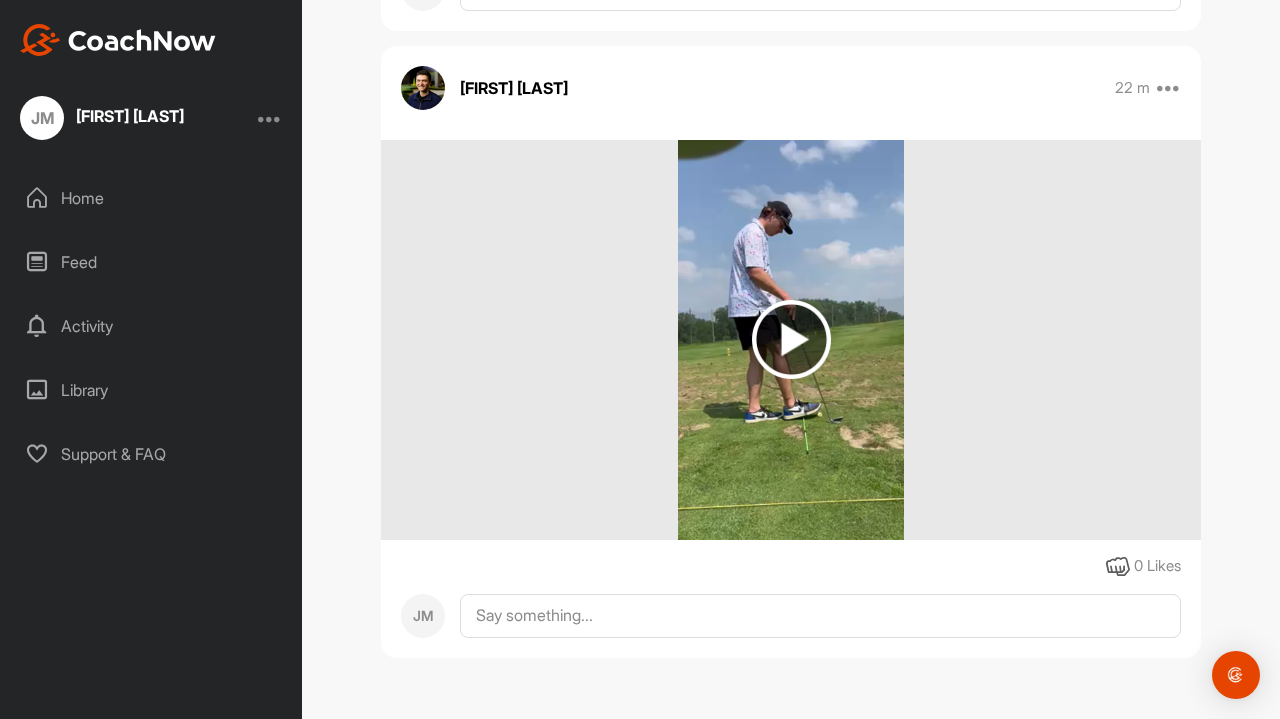 scroll, scrollTop: 1977, scrollLeft: 0, axis: vertical 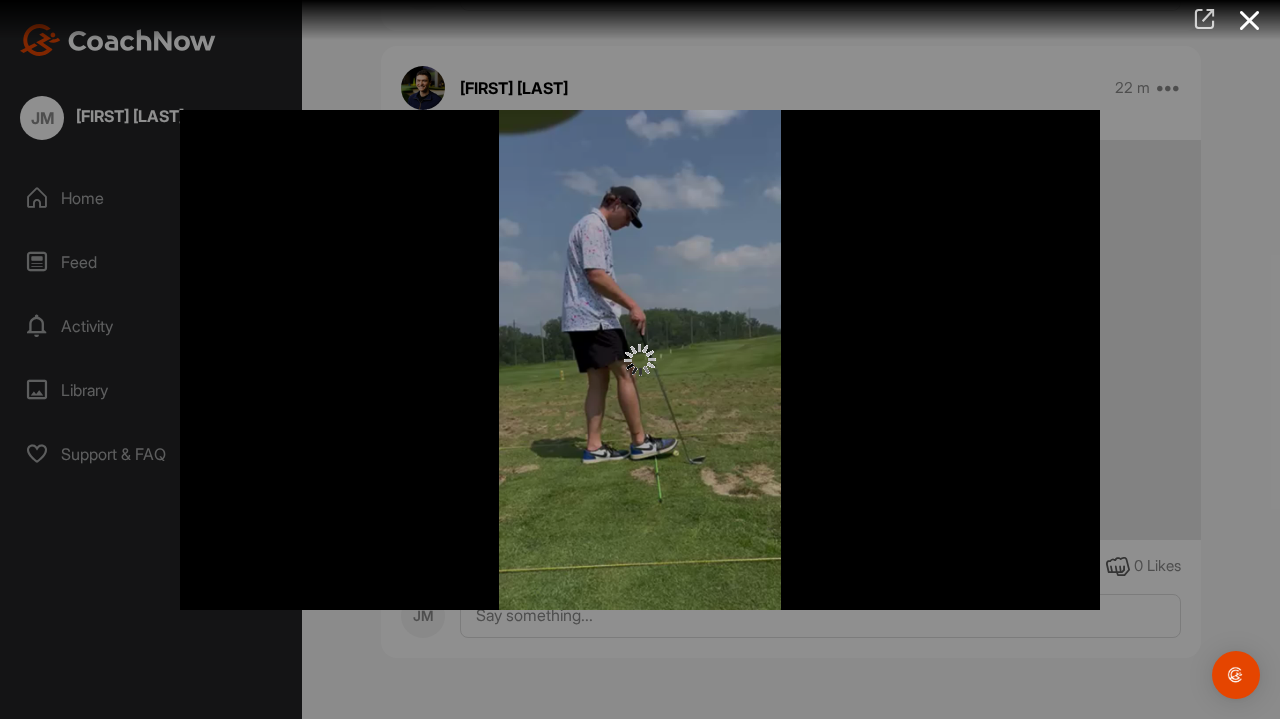 click at bounding box center [1204, 19] 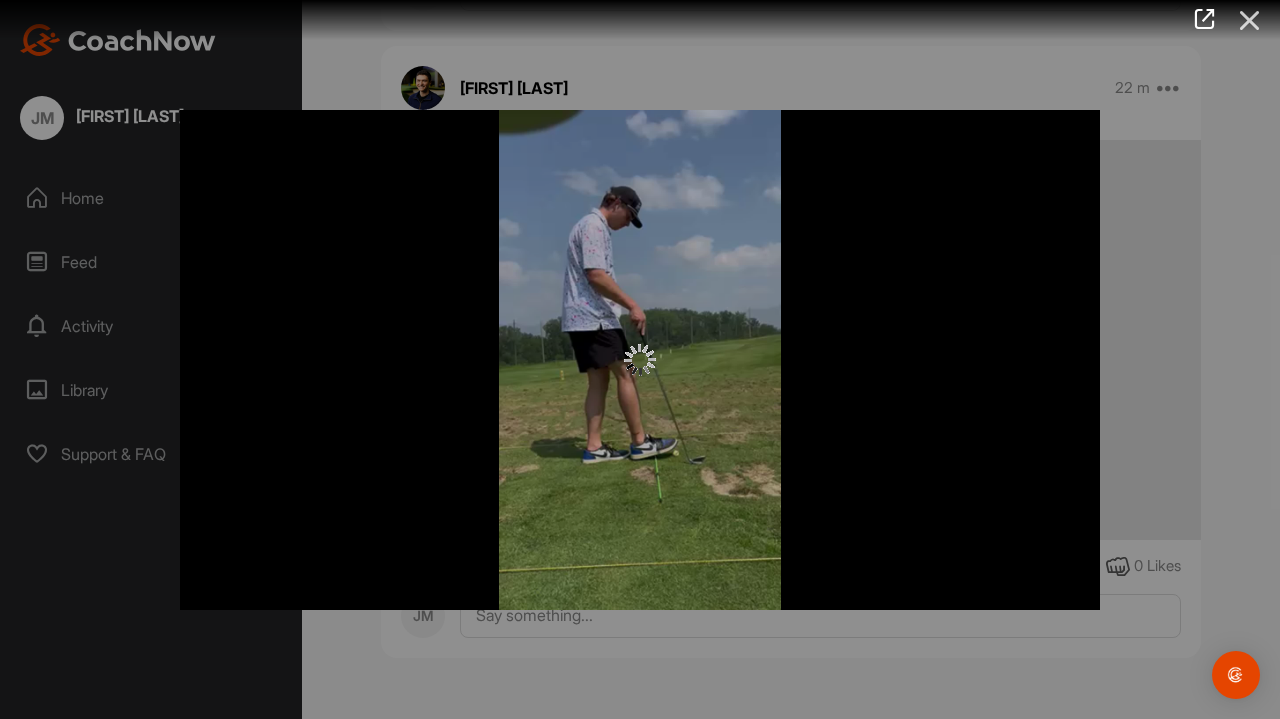 click at bounding box center (1250, 20) 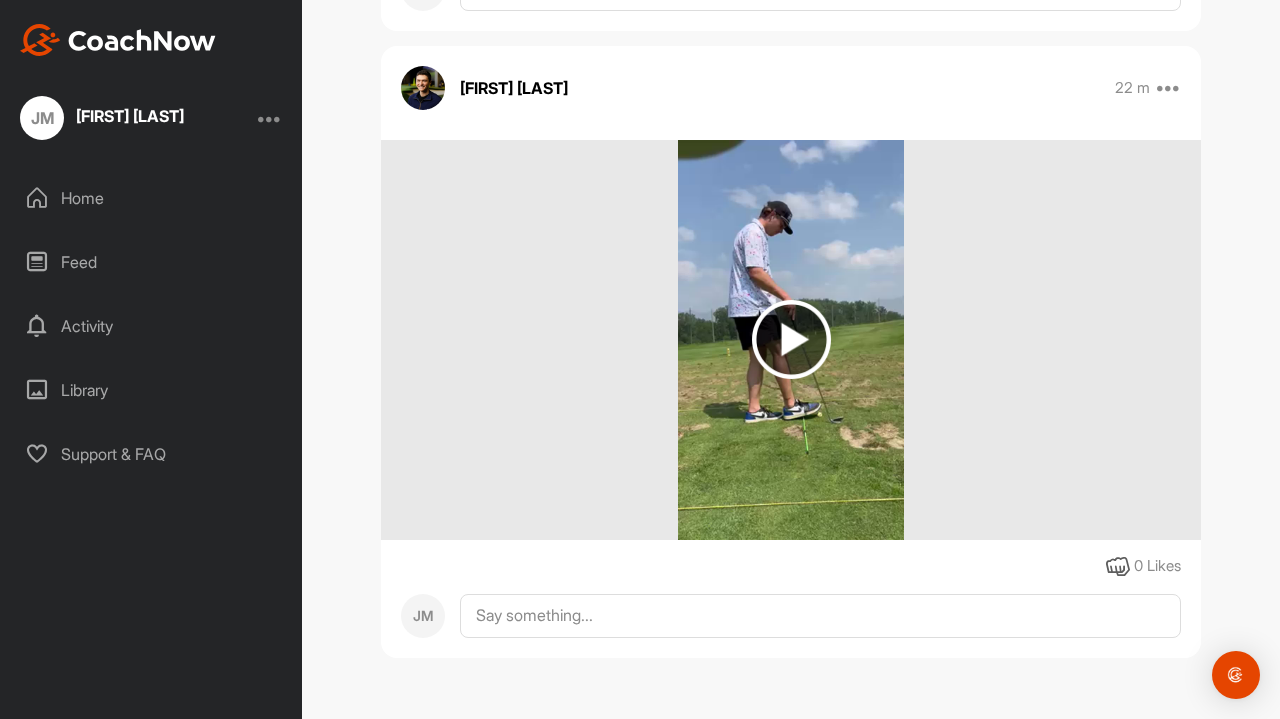 scroll, scrollTop: 0, scrollLeft: 0, axis: both 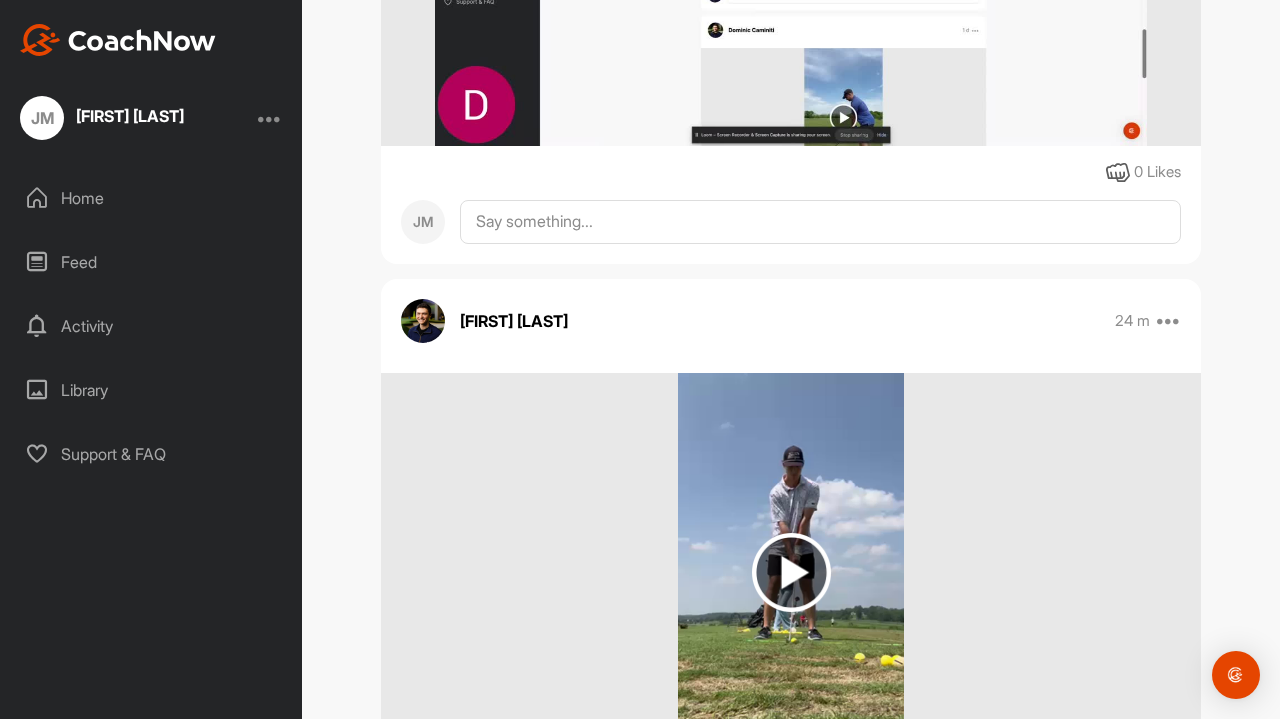 click at bounding box center [791, 572] 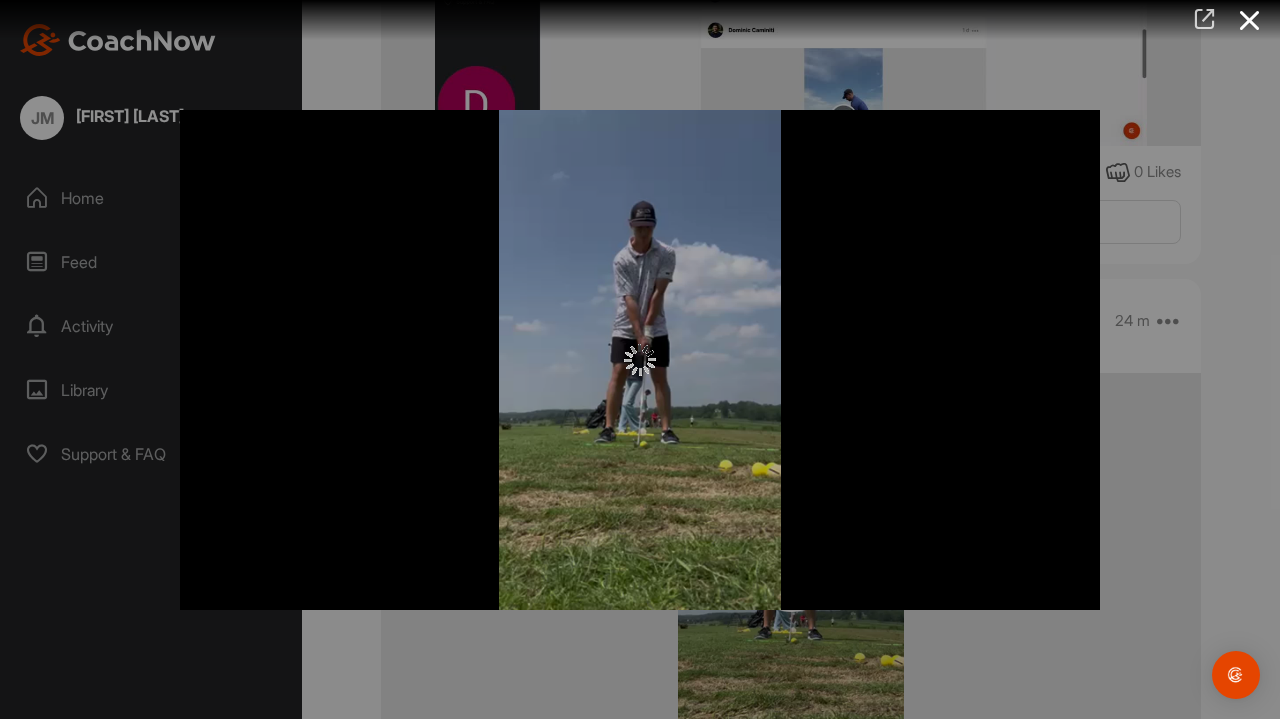 click at bounding box center [1204, 19] 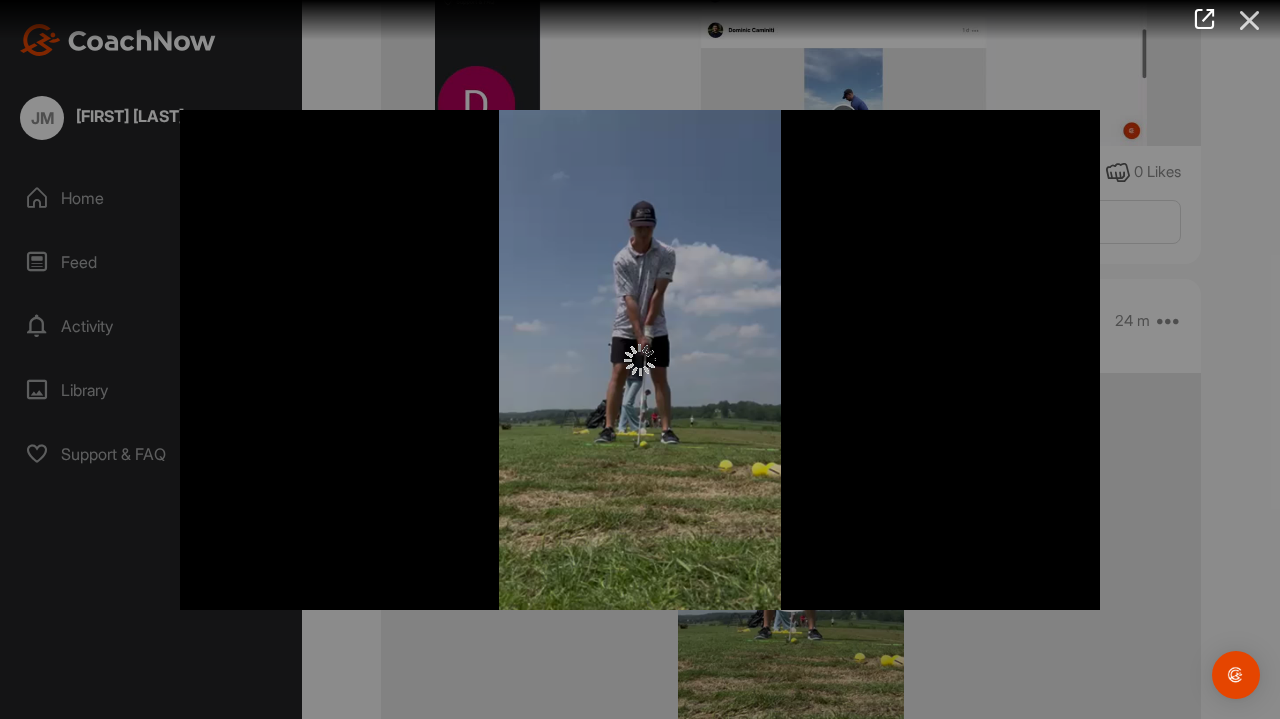 click at bounding box center (1250, 20) 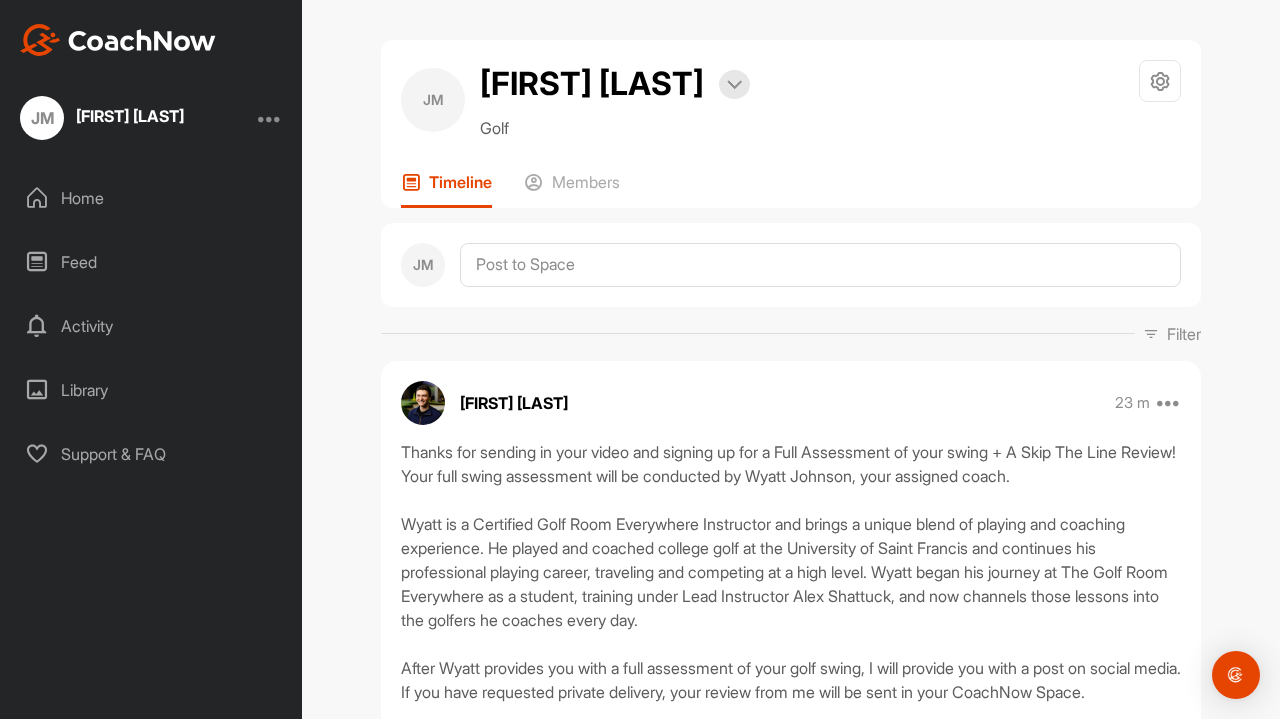 scroll, scrollTop: 0, scrollLeft: 0, axis: both 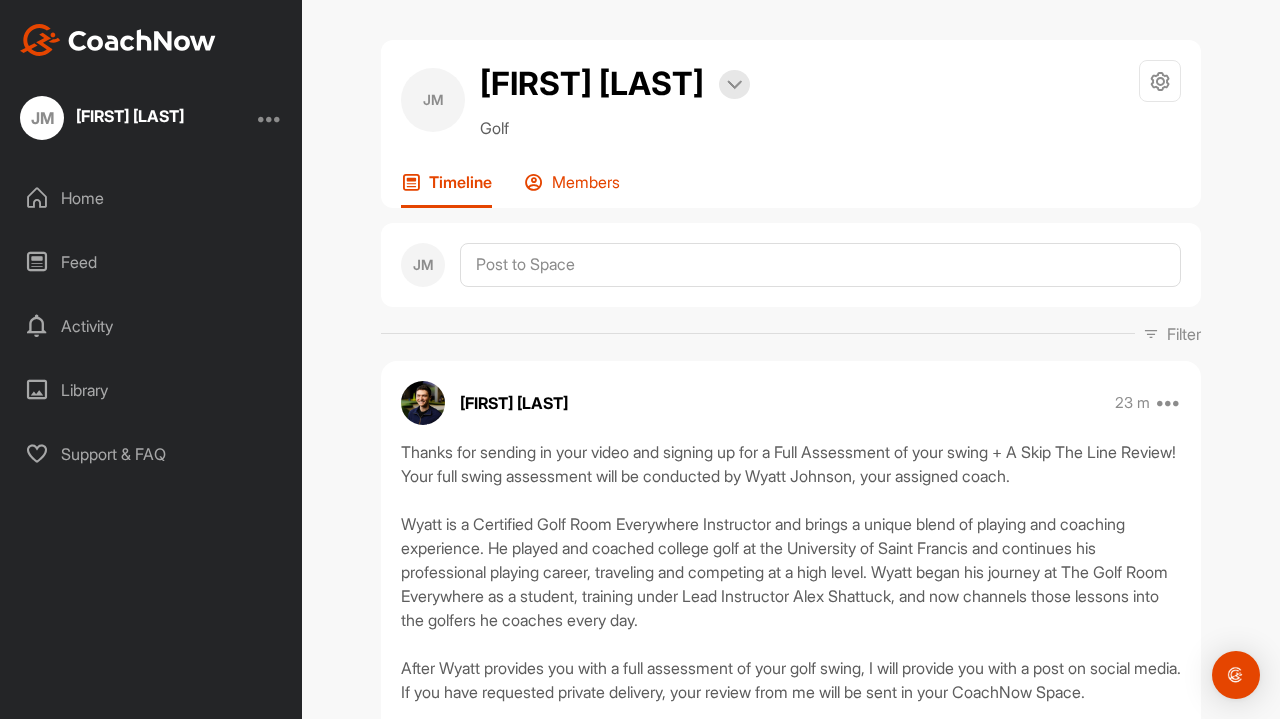 click on "Members" at bounding box center (572, 190) 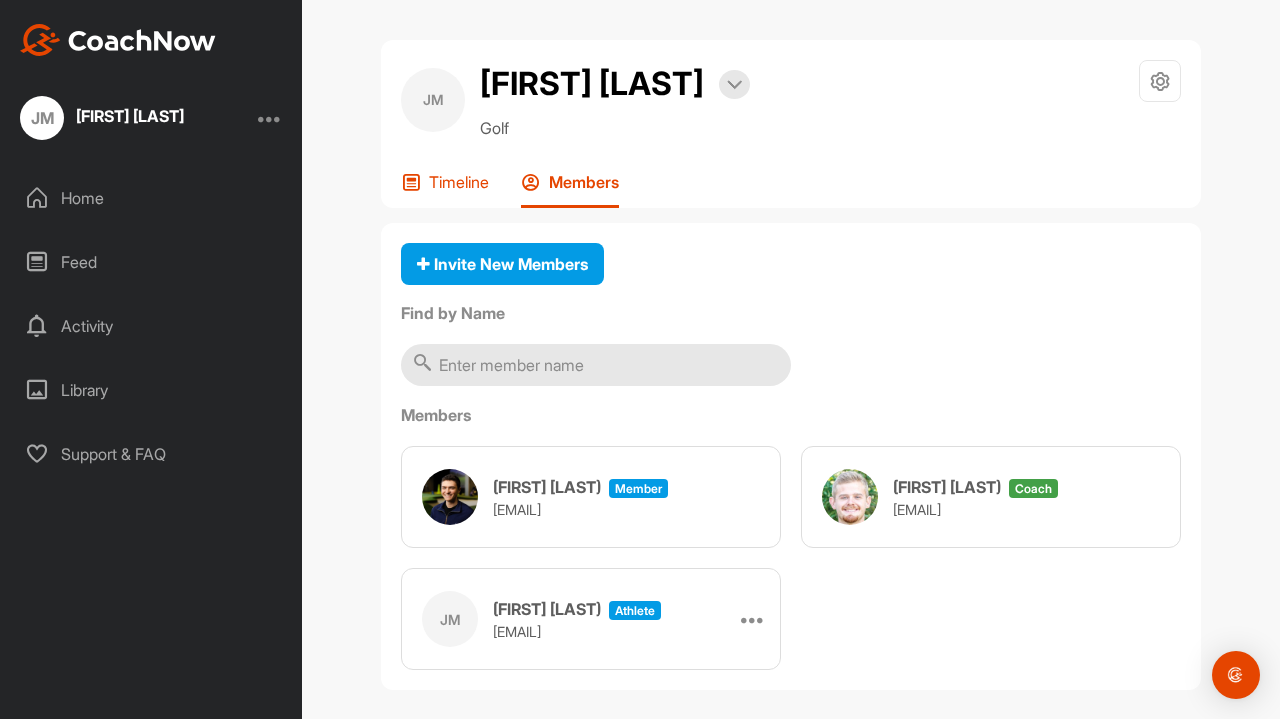 click on "Timeline" at bounding box center (459, 182) 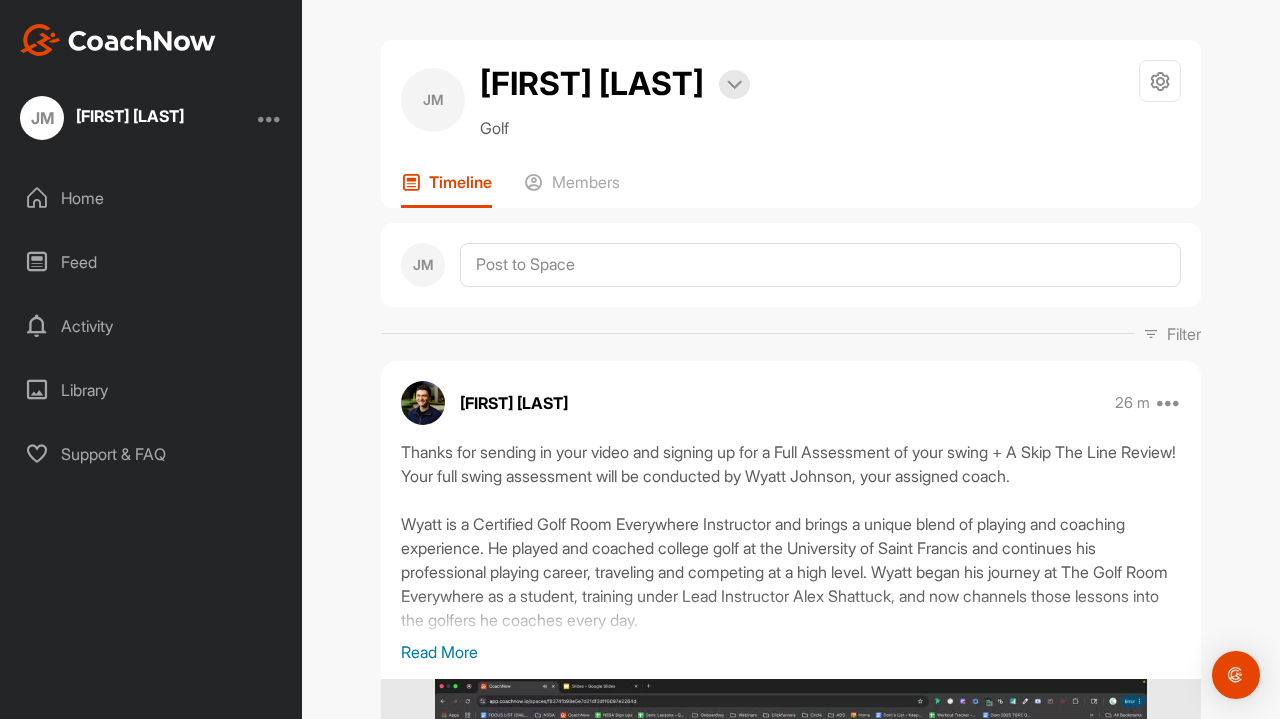 scroll, scrollTop: 0, scrollLeft: 0, axis: both 